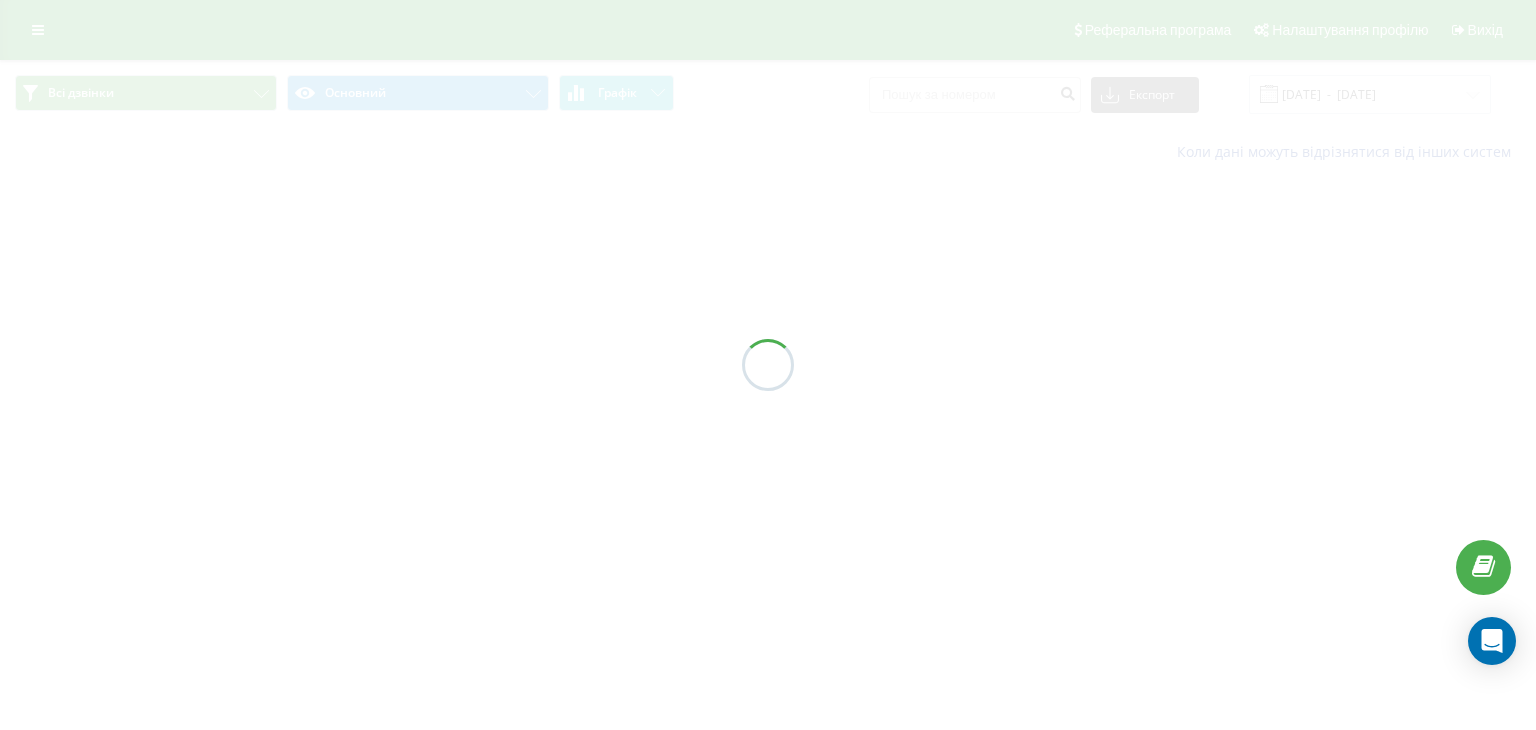 scroll, scrollTop: 0, scrollLeft: 0, axis: both 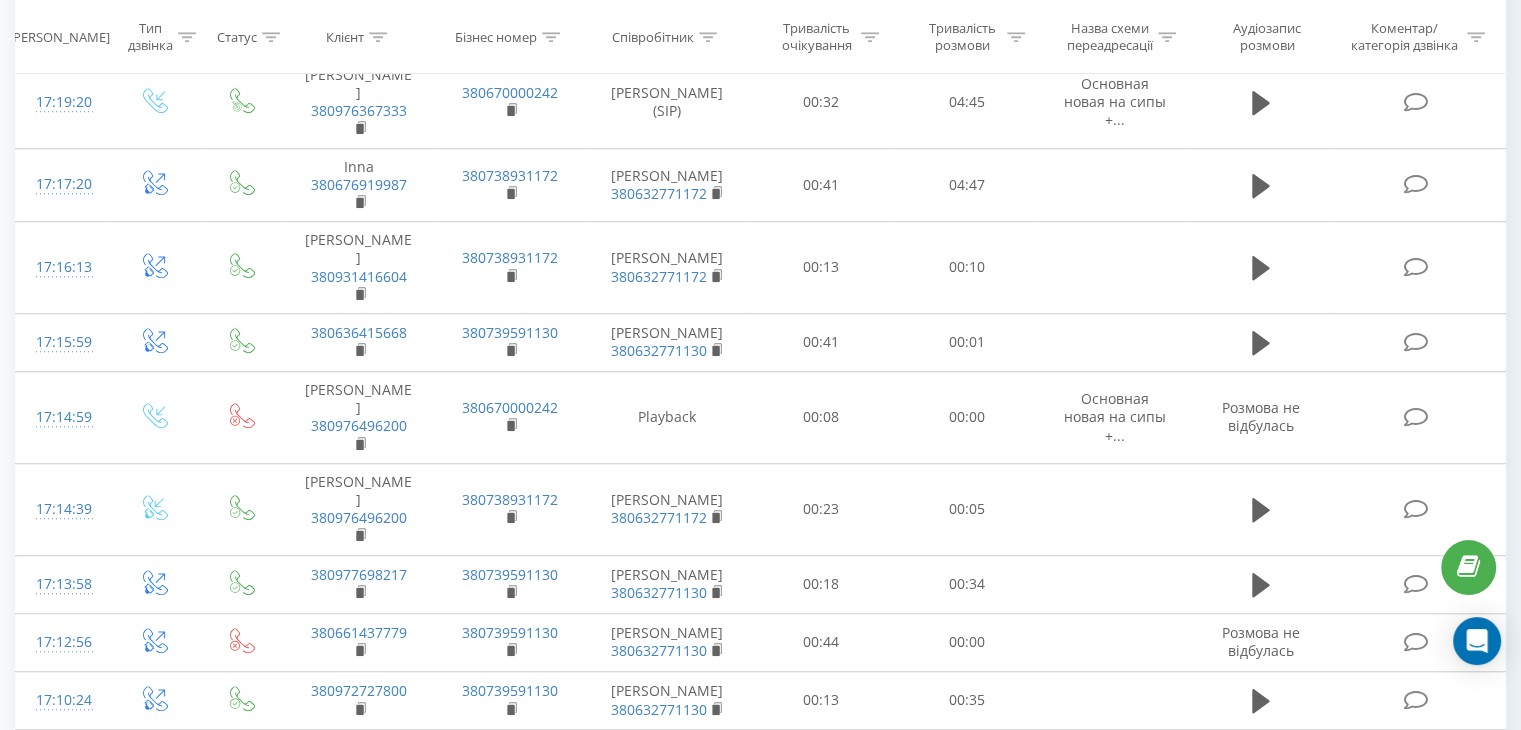 click on "25" at bounding box center [171, 833] 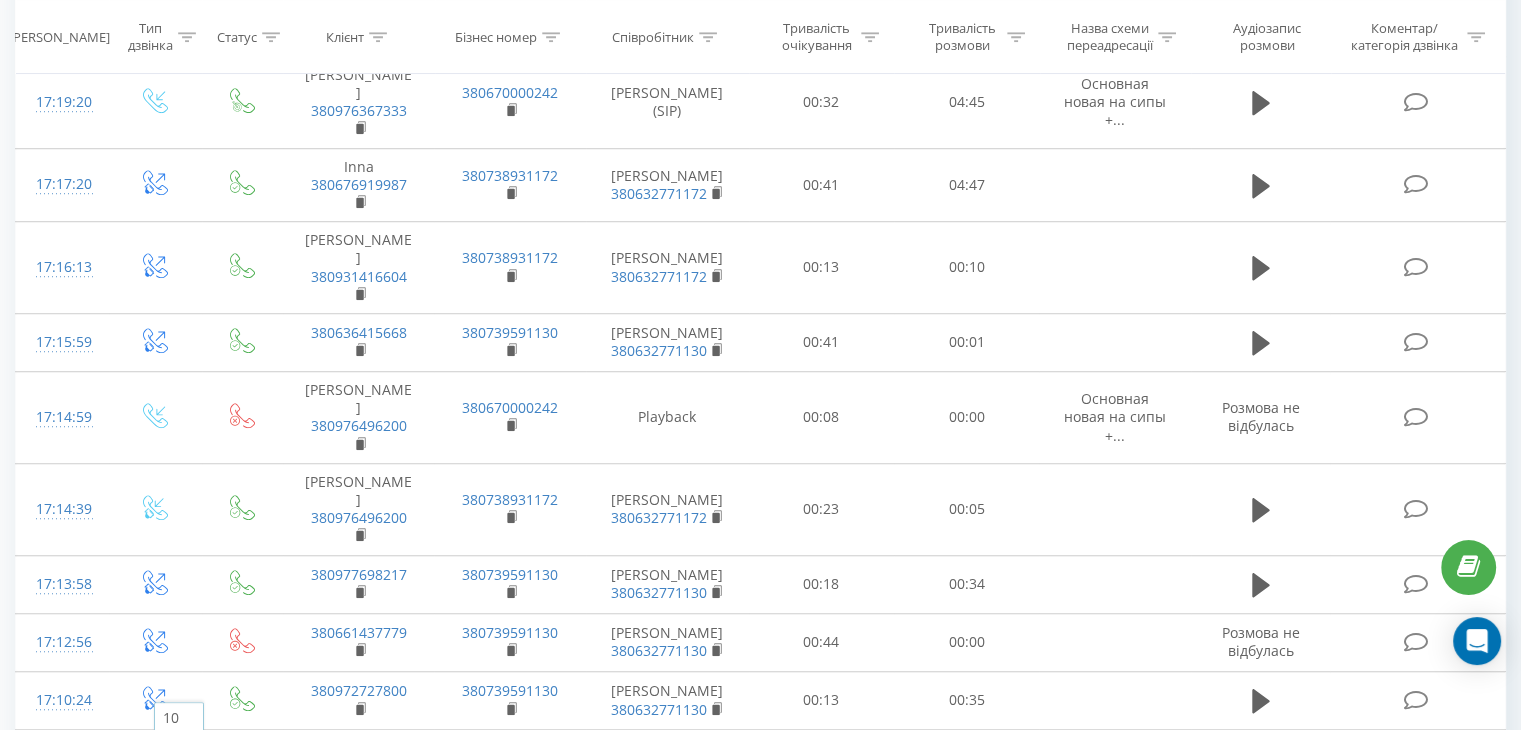 click on "100" at bounding box center [175, 804] 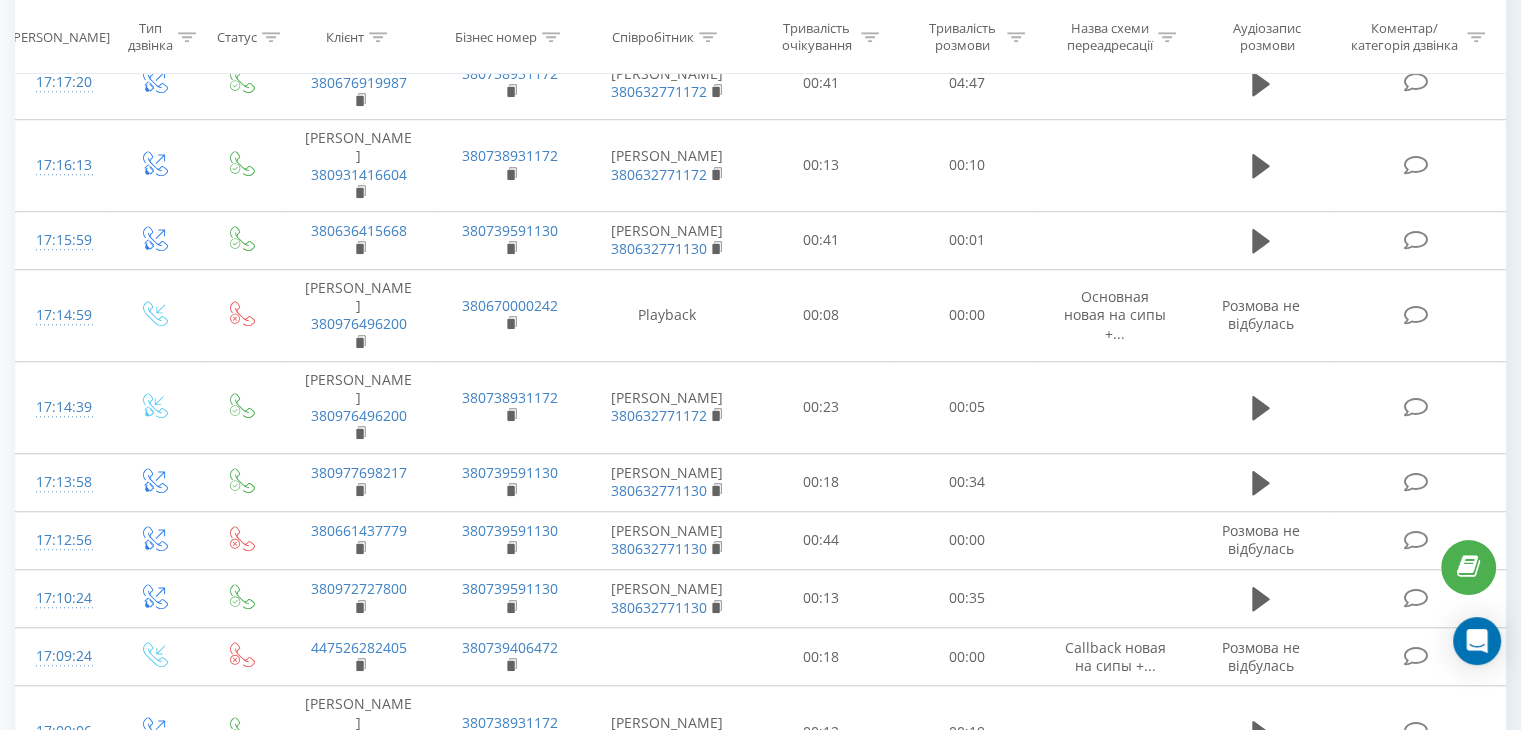 scroll, scrollTop: 0, scrollLeft: 0, axis: both 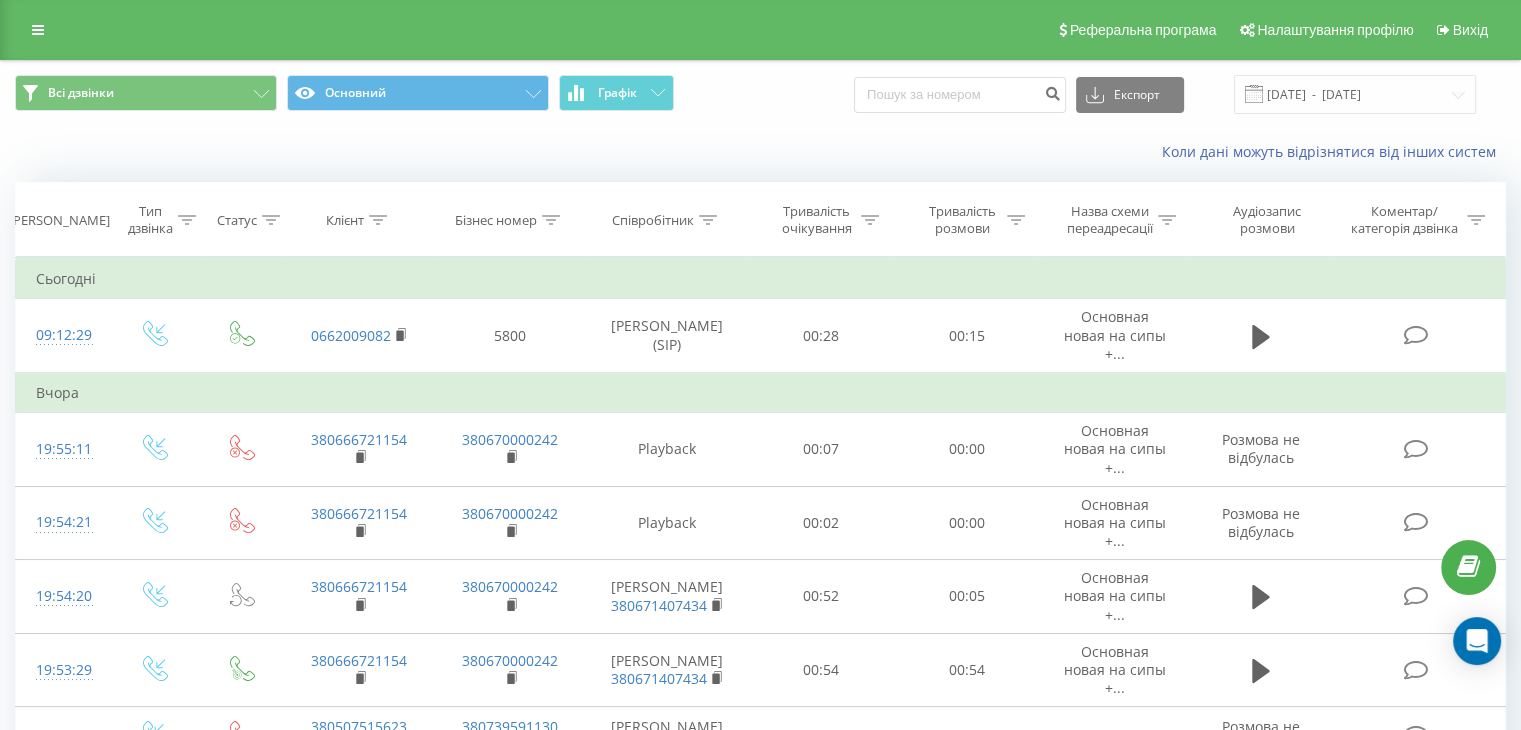 click 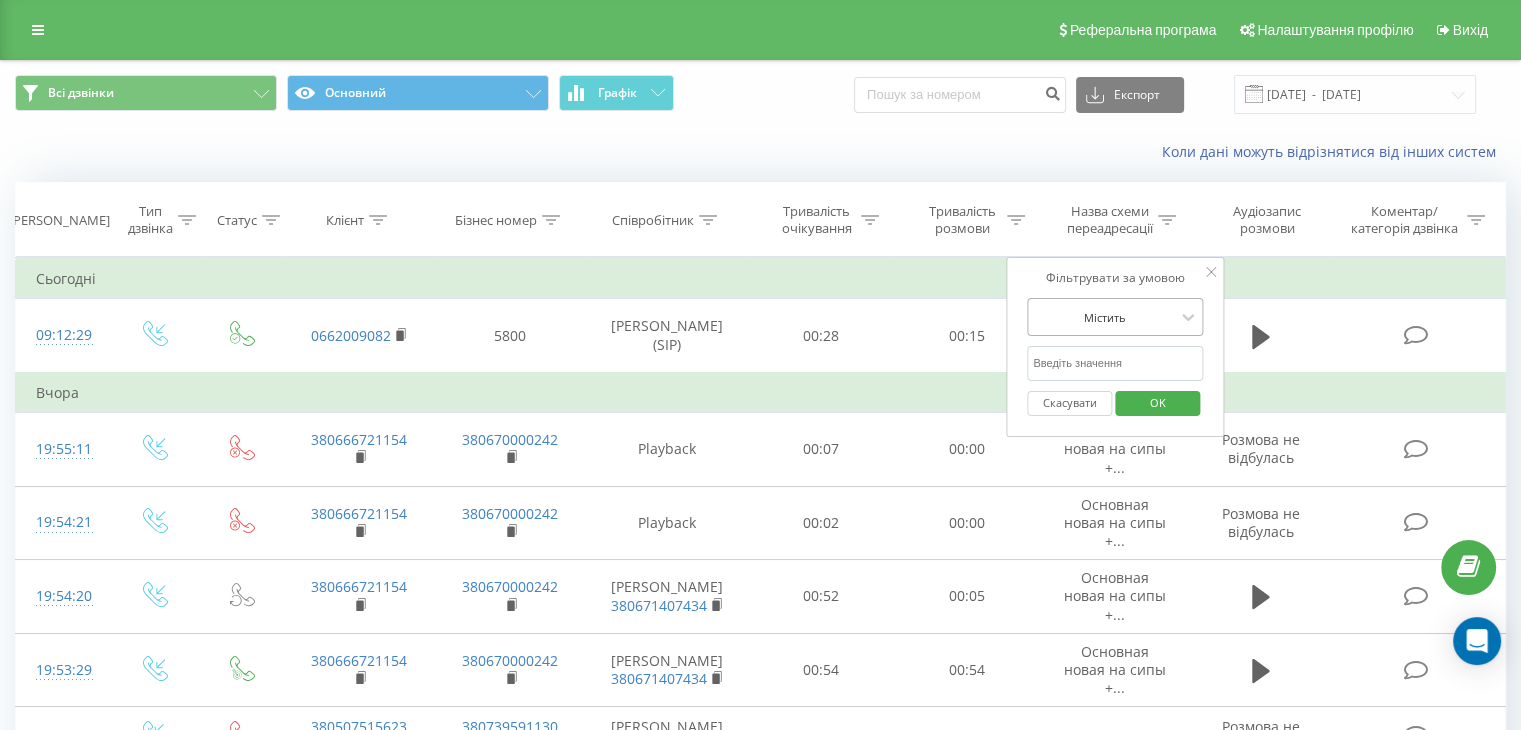 click at bounding box center [1104, 317] 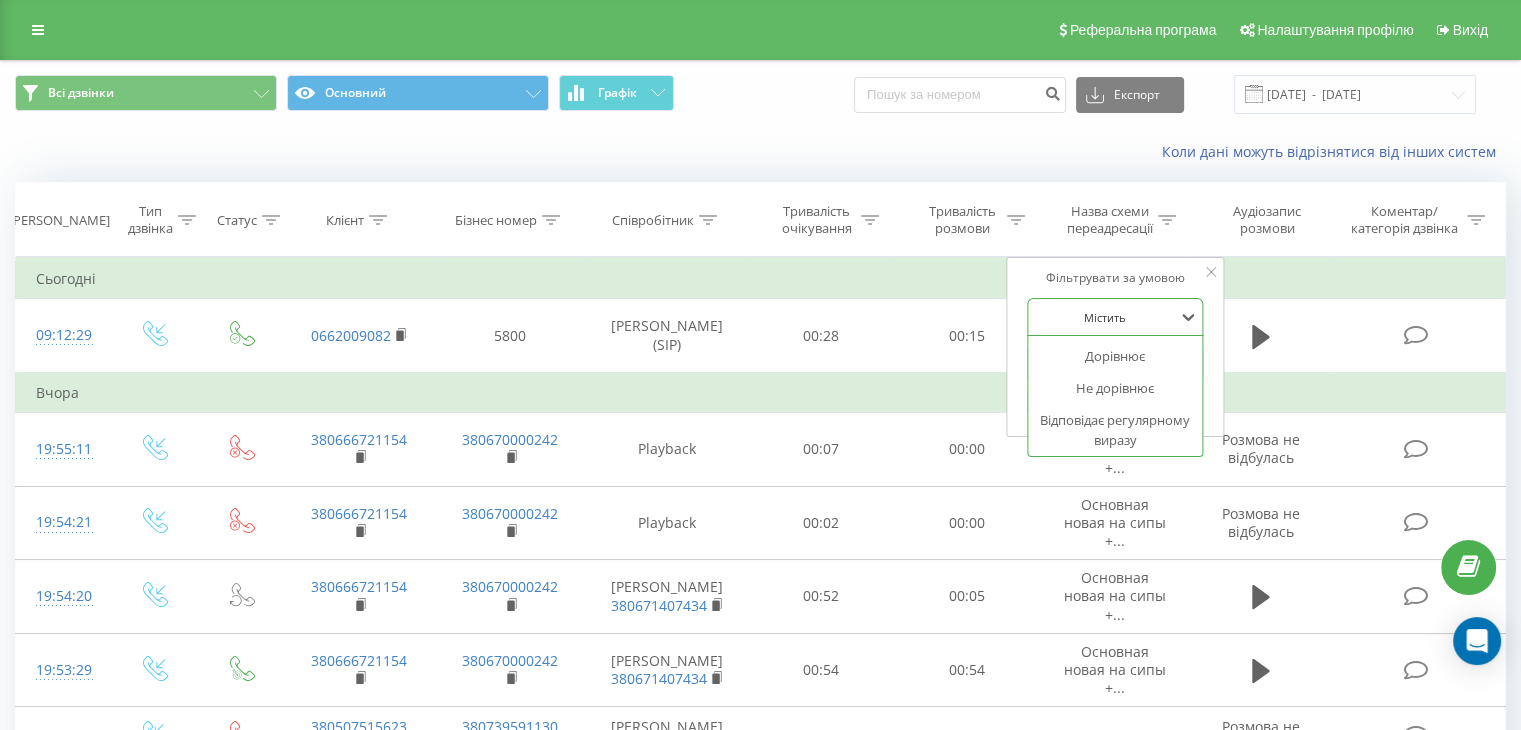 scroll, scrollTop: 106, scrollLeft: 0, axis: vertical 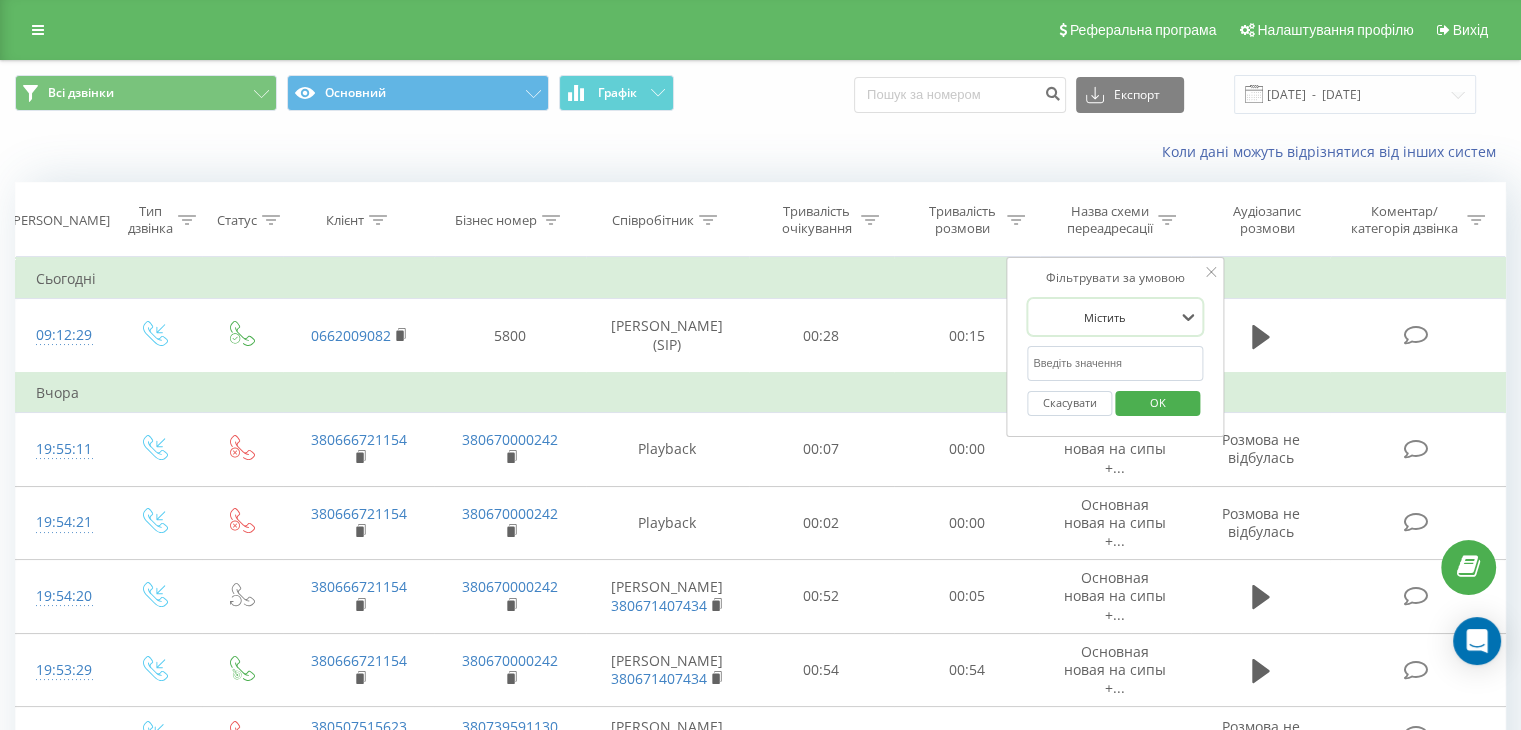 click at bounding box center (1104, 317) 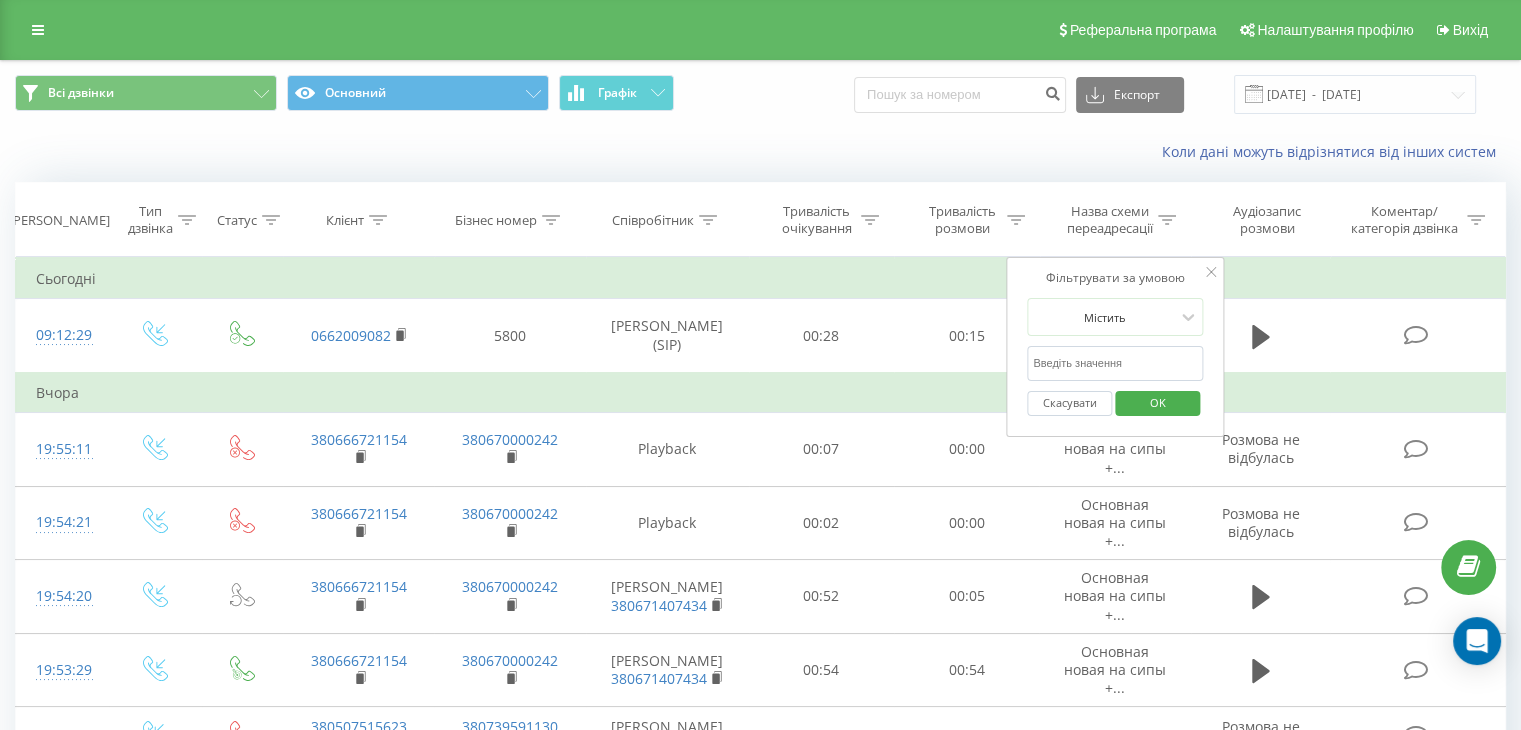 click on "Скасувати" at bounding box center (1069, 403) 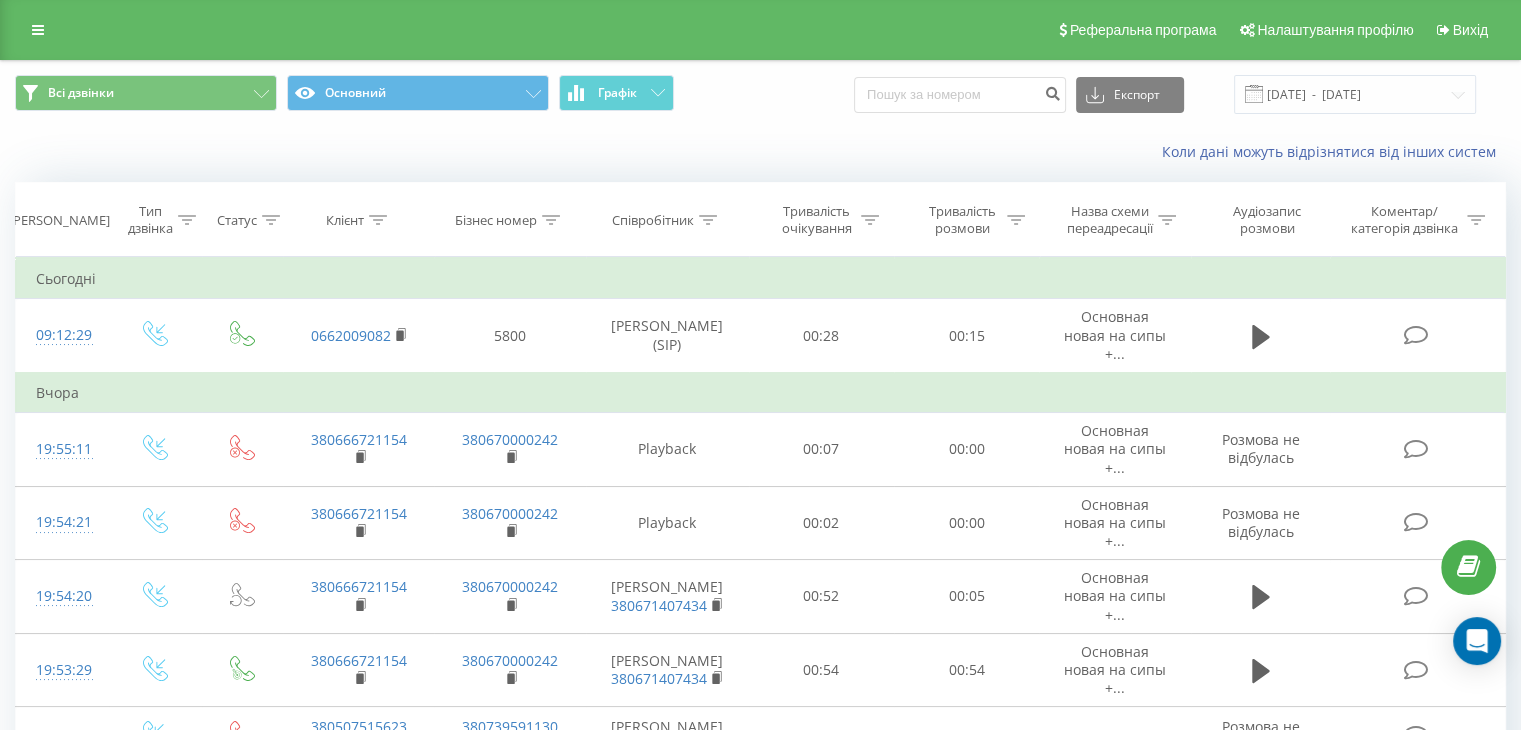 click at bounding box center [187, 220] 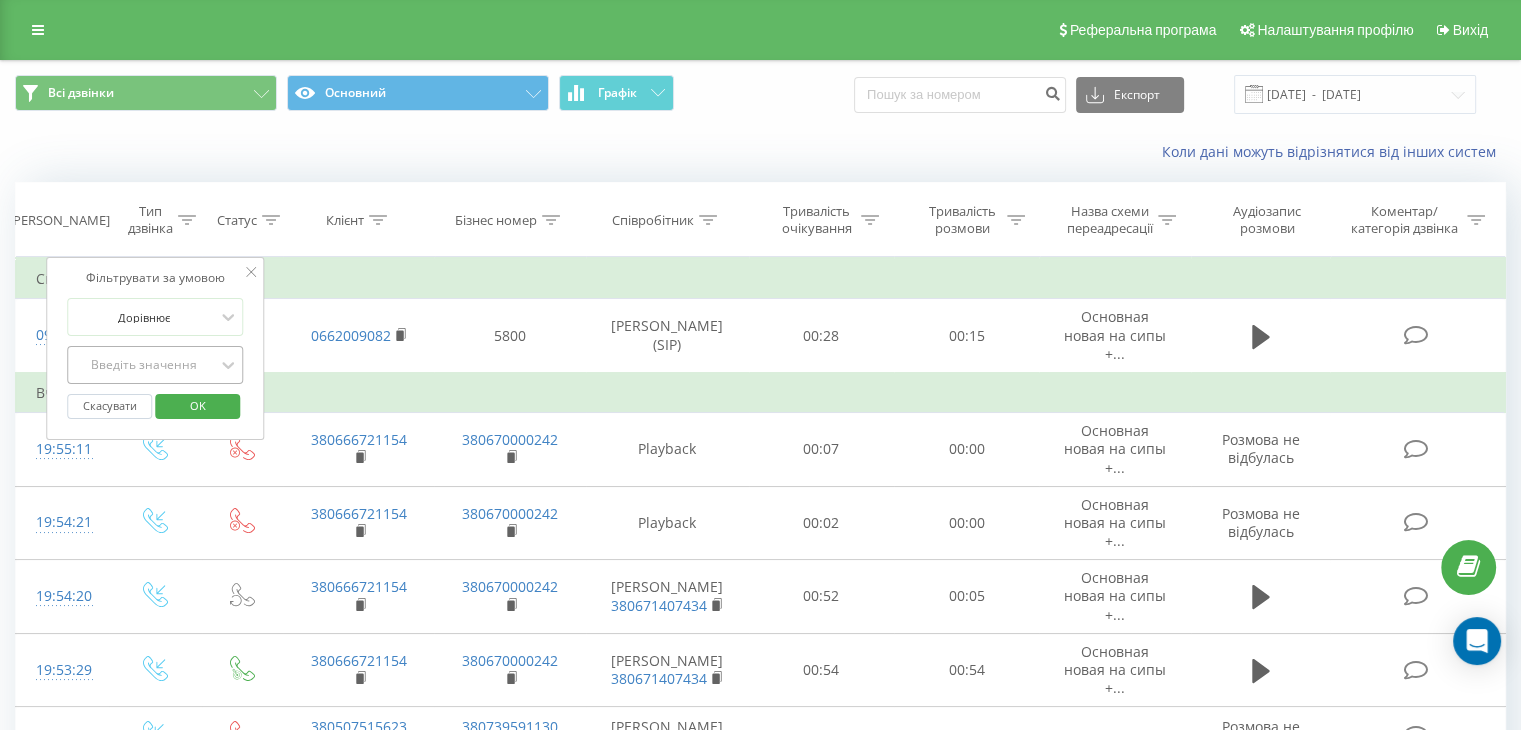 click on "Введіть значення" at bounding box center (144, 365) 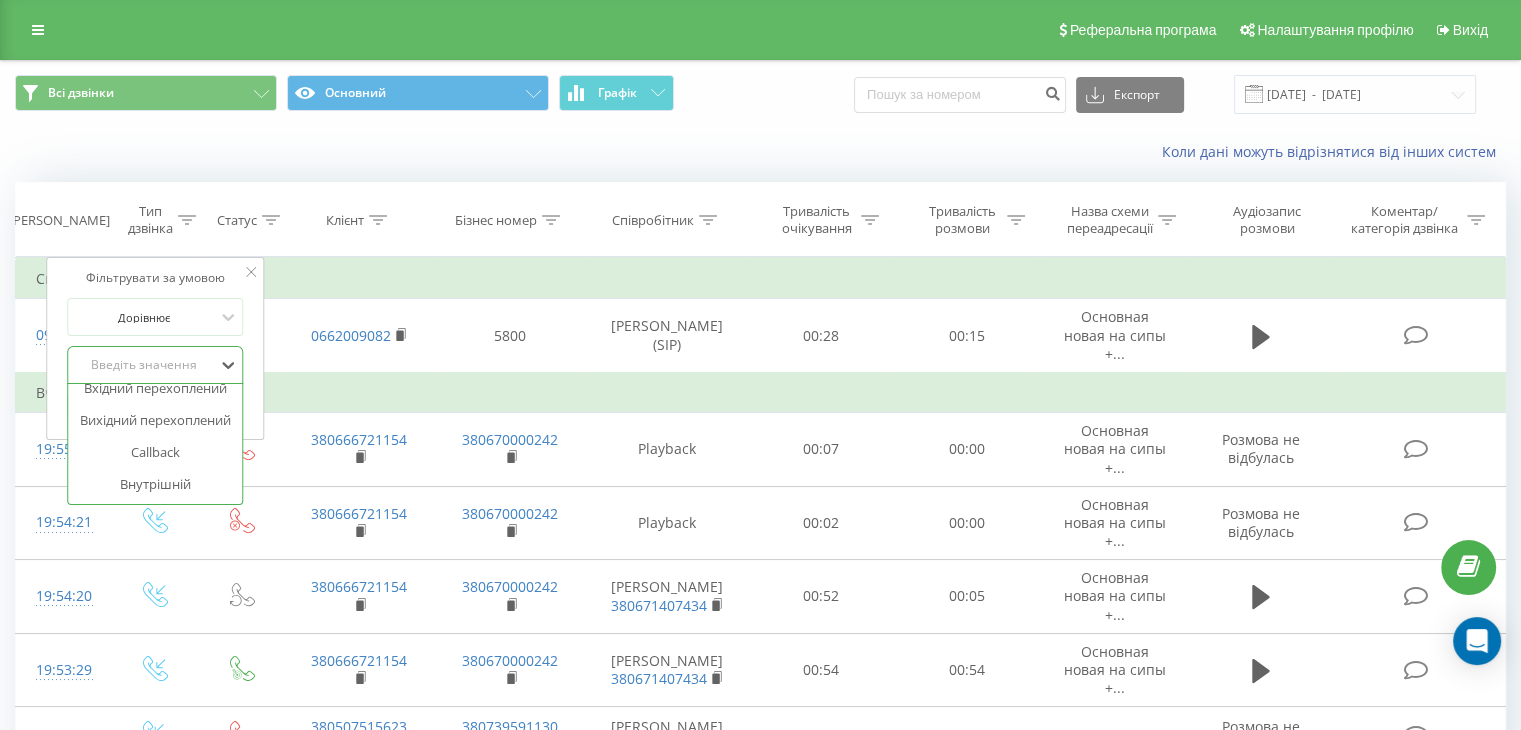 scroll, scrollTop: 120, scrollLeft: 0, axis: vertical 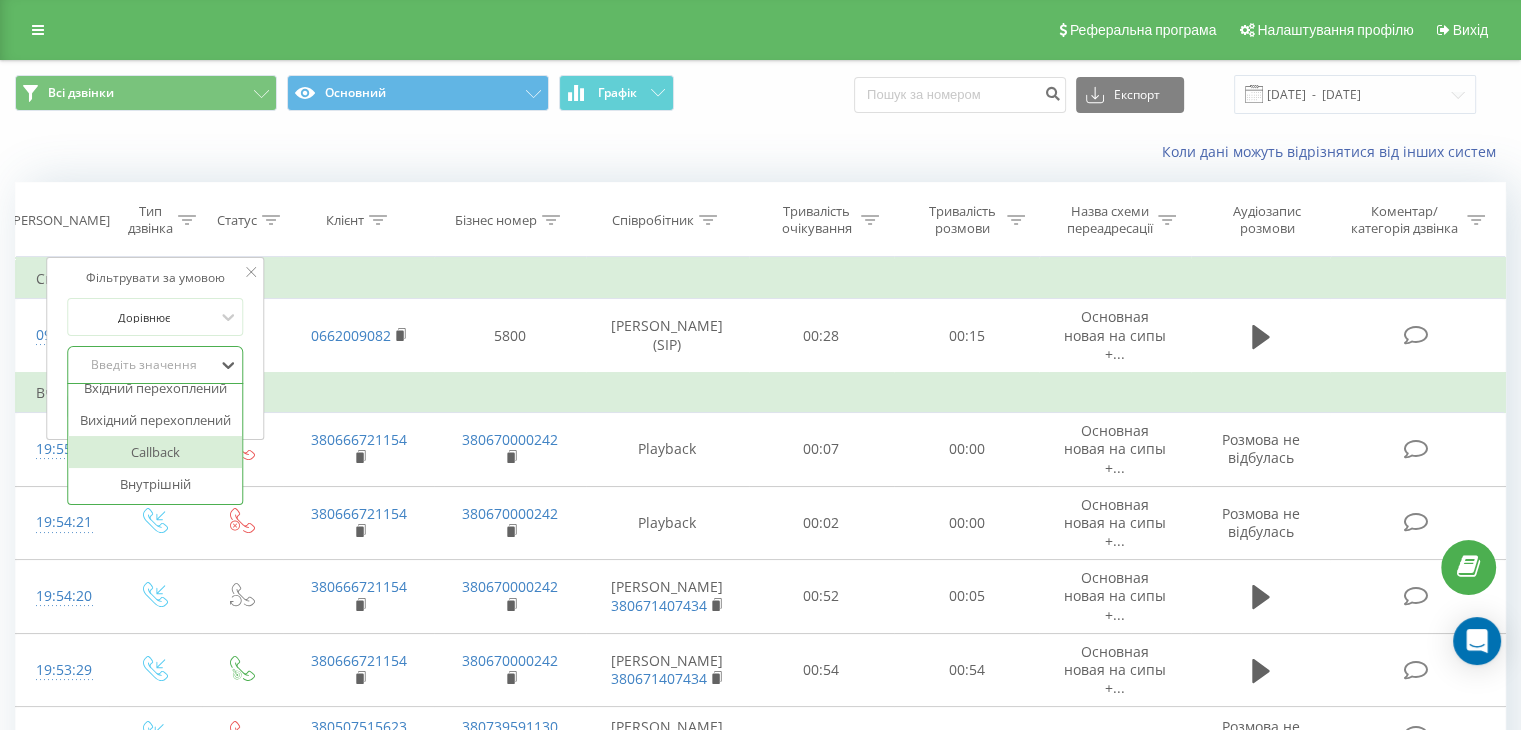 click on "Callback" at bounding box center (155, 452) 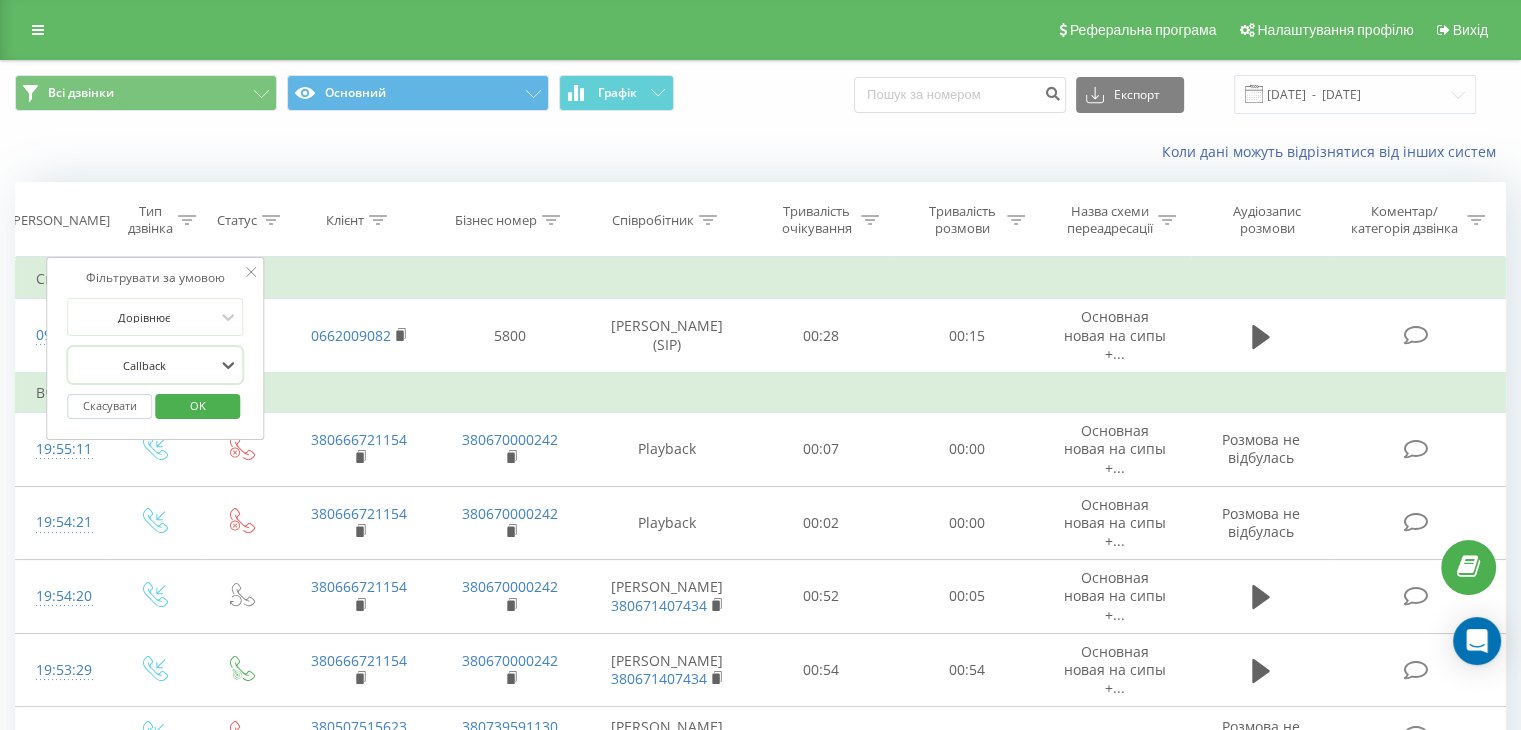 click on "OK" at bounding box center (198, 405) 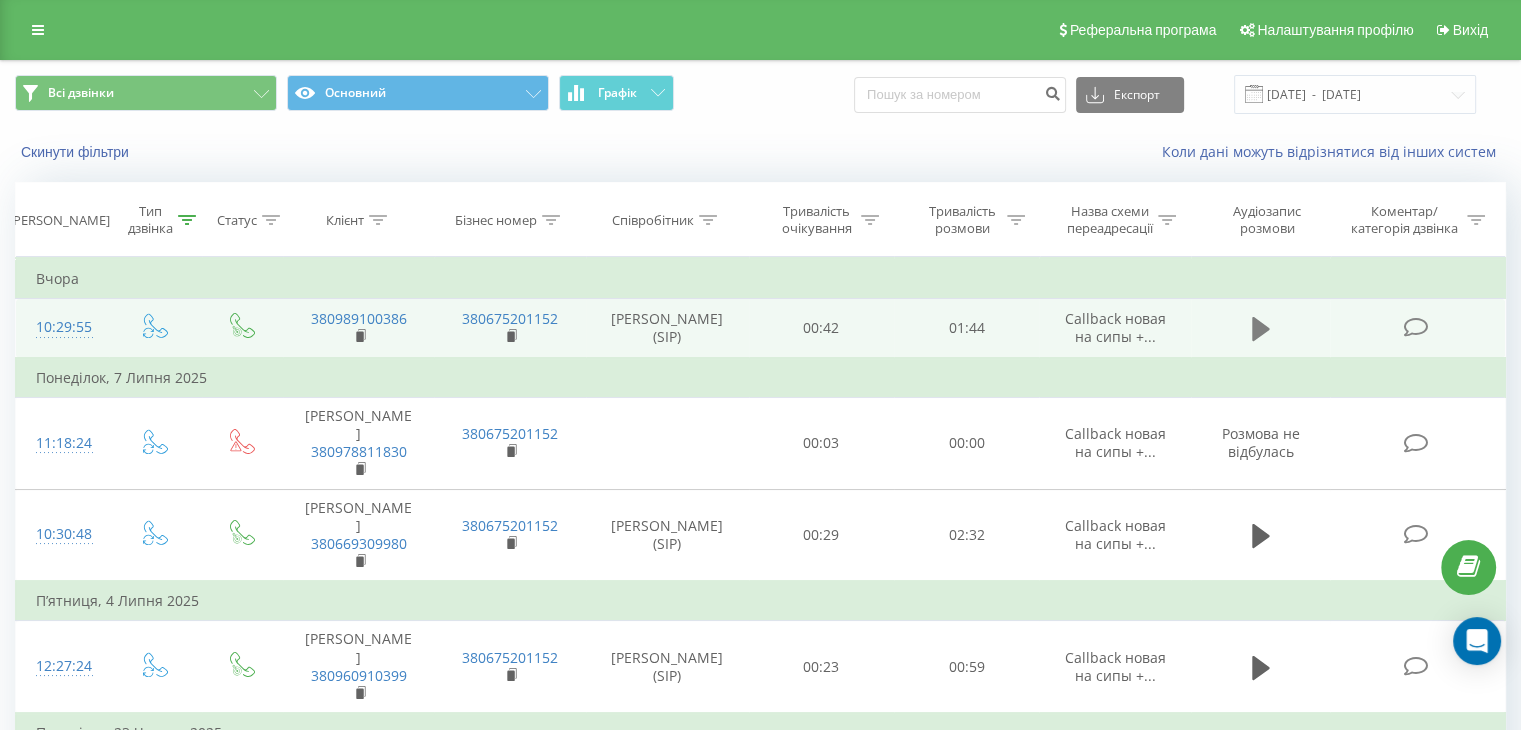 click 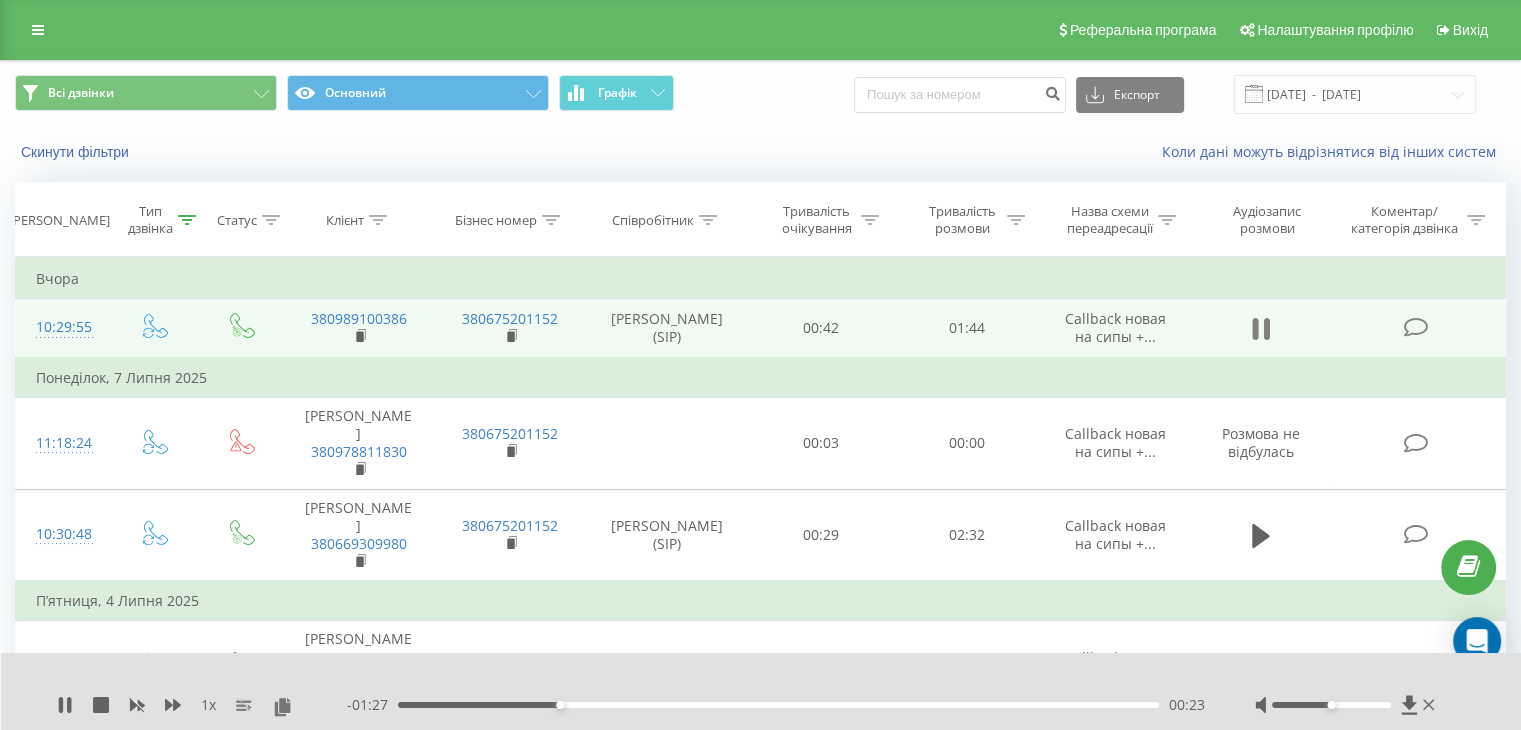 click 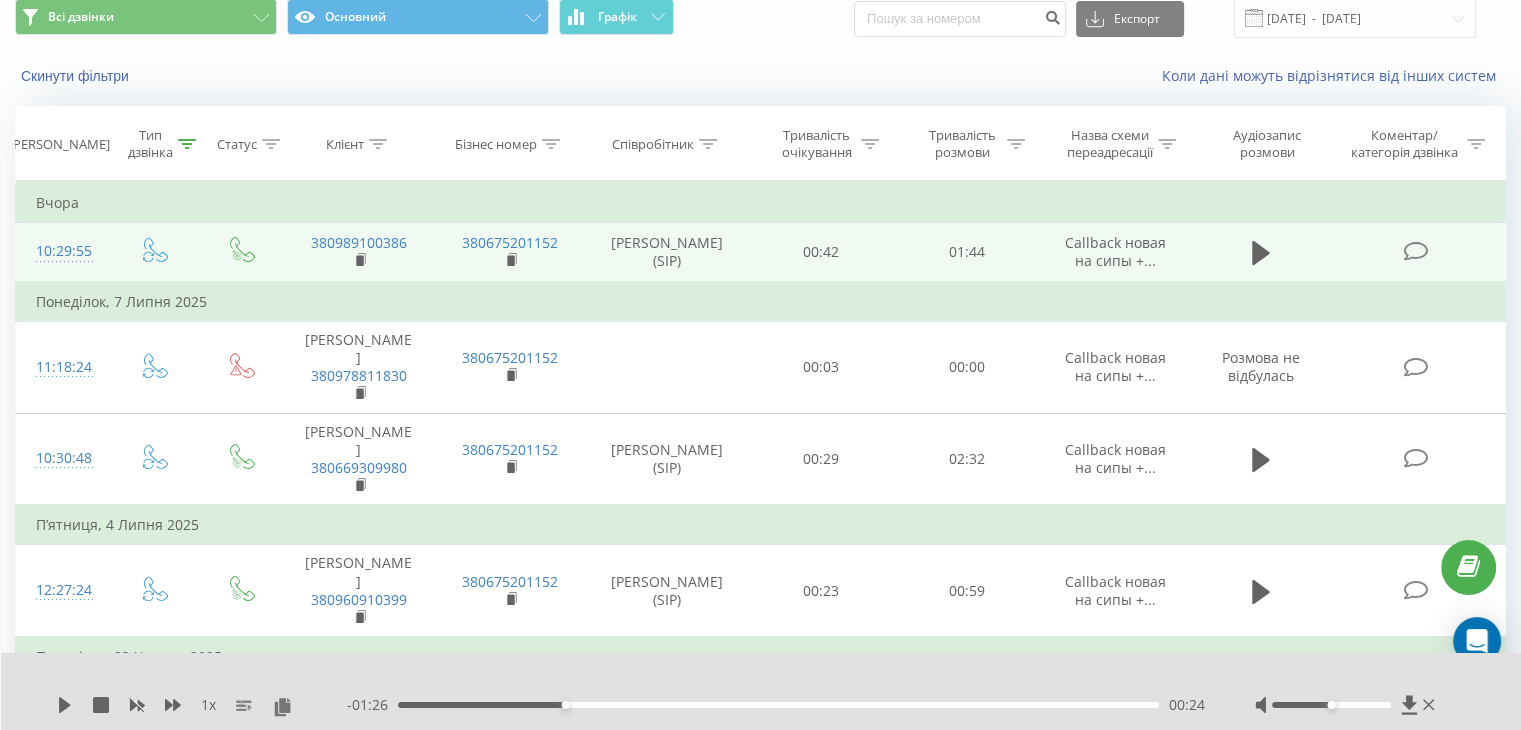 scroll, scrollTop: 0, scrollLeft: 0, axis: both 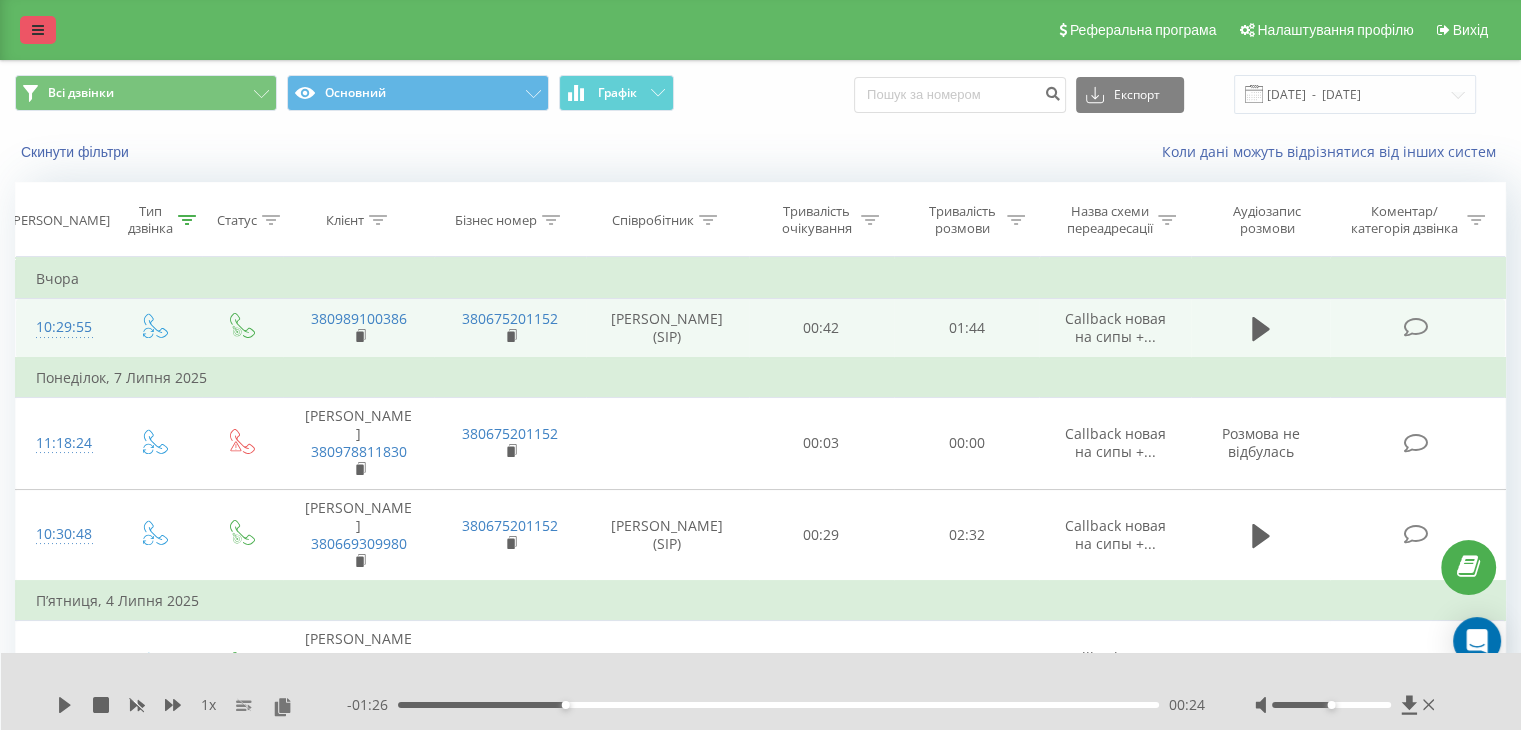 click at bounding box center (38, 30) 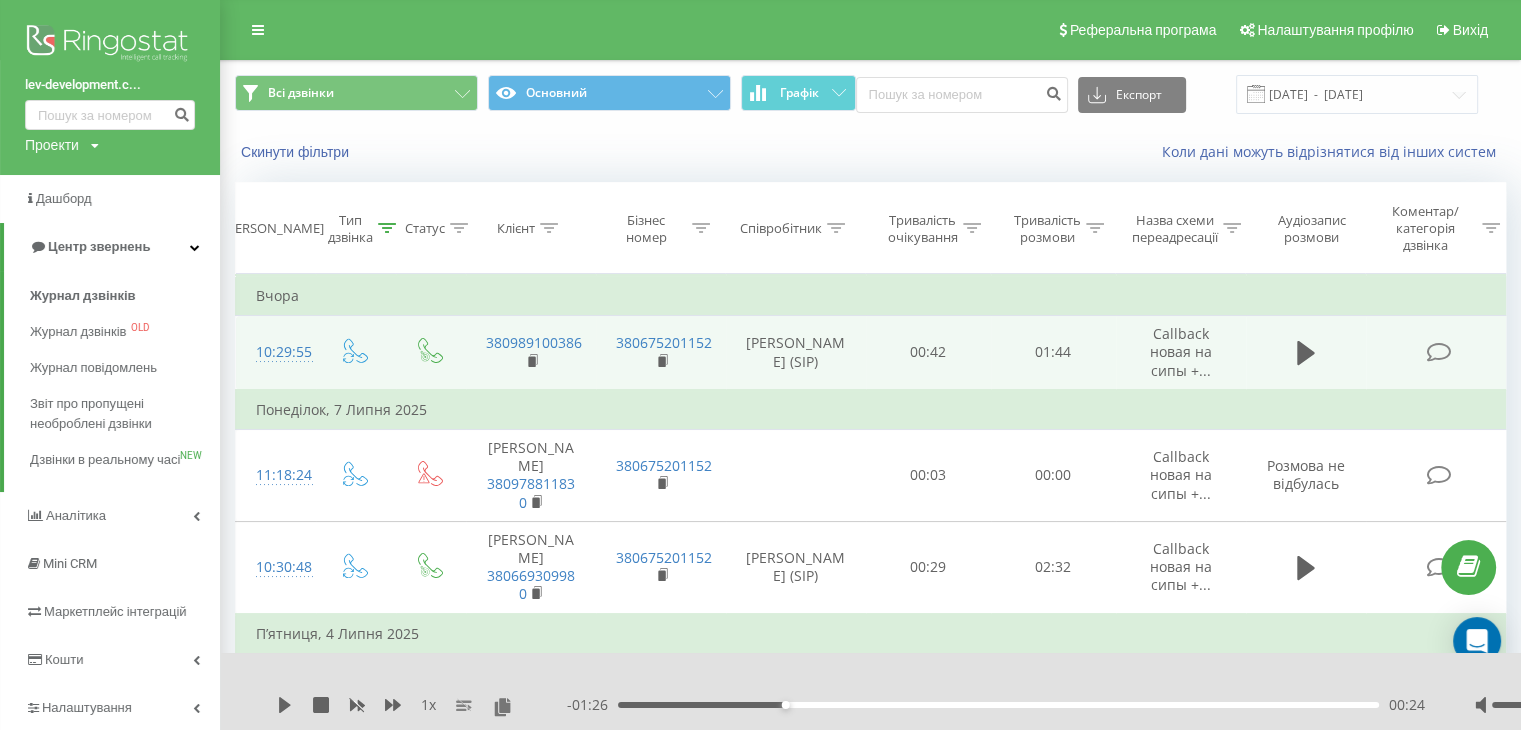click on "Проекти obriy3.lviv.ua obriy2.lviv.ua obriy.lviv.ua hygge.lviv.ua geneva.lviv.ua lev-development.com.ua arthouse-park.lviv.ua feel-house.lviv.ua perfect-life.lviv.ua silent-park.lviv.ua life-story.kyiv.ua soul-park.com.ua" at bounding box center [62, 145] 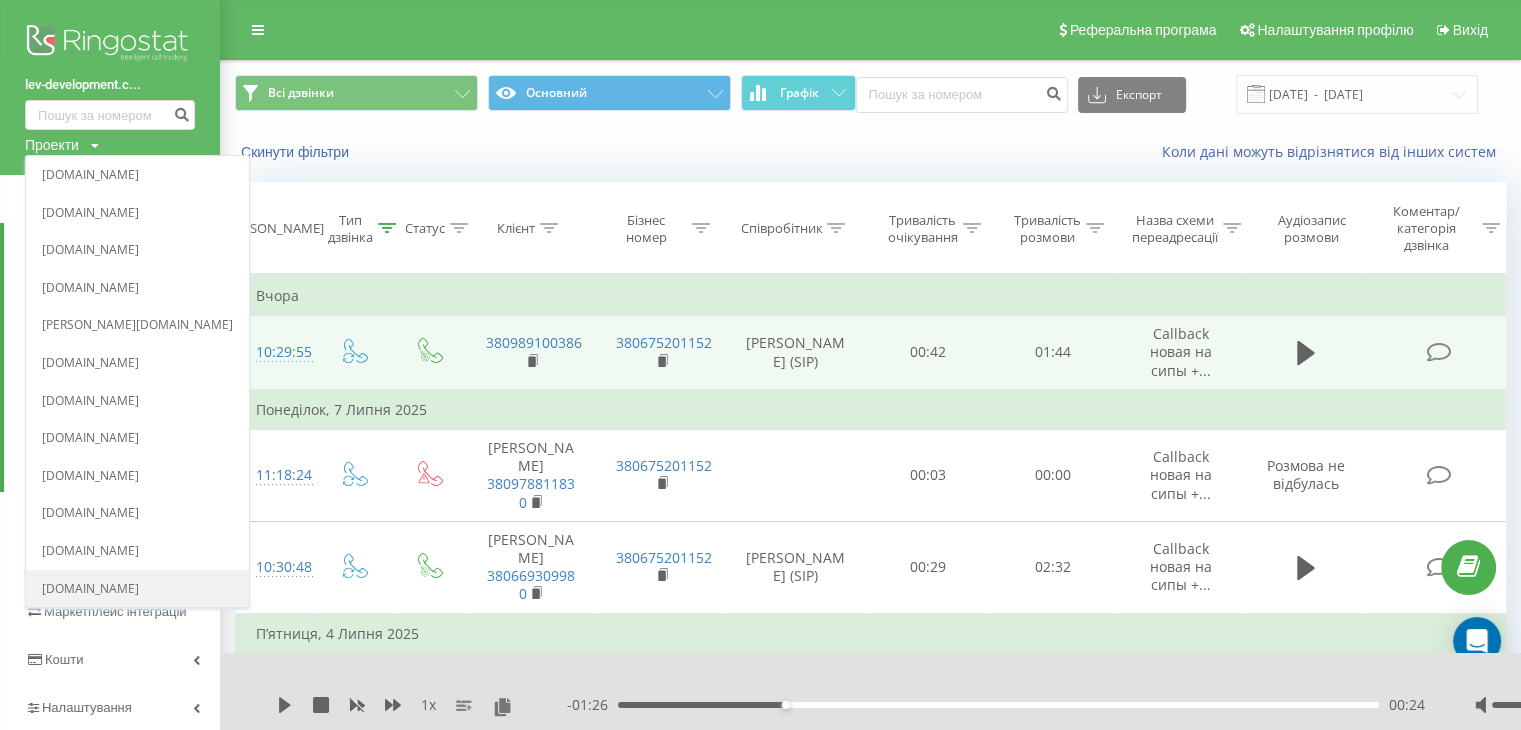 click on "[DOMAIN_NAME]" at bounding box center [137, 589] 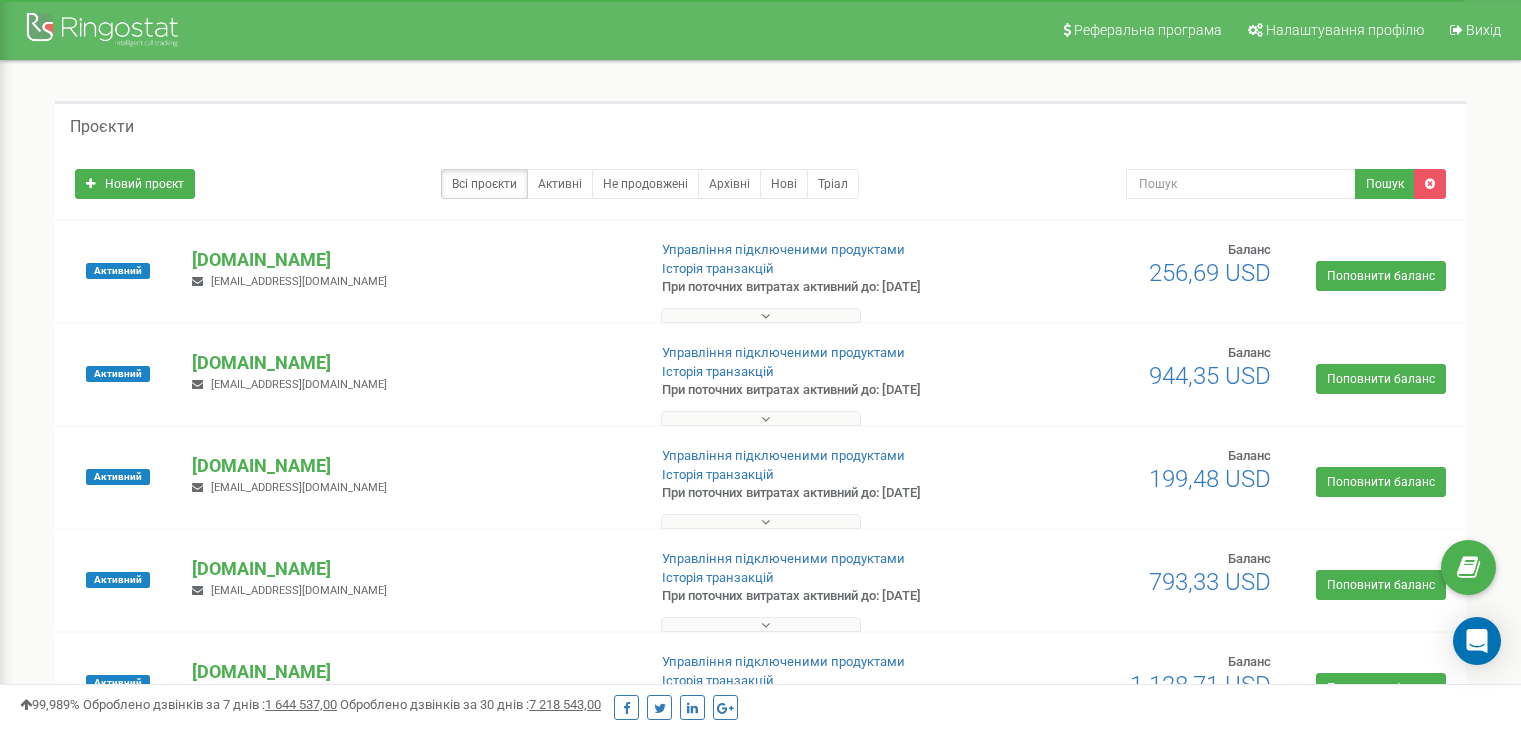 scroll, scrollTop: 0, scrollLeft: 0, axis: both 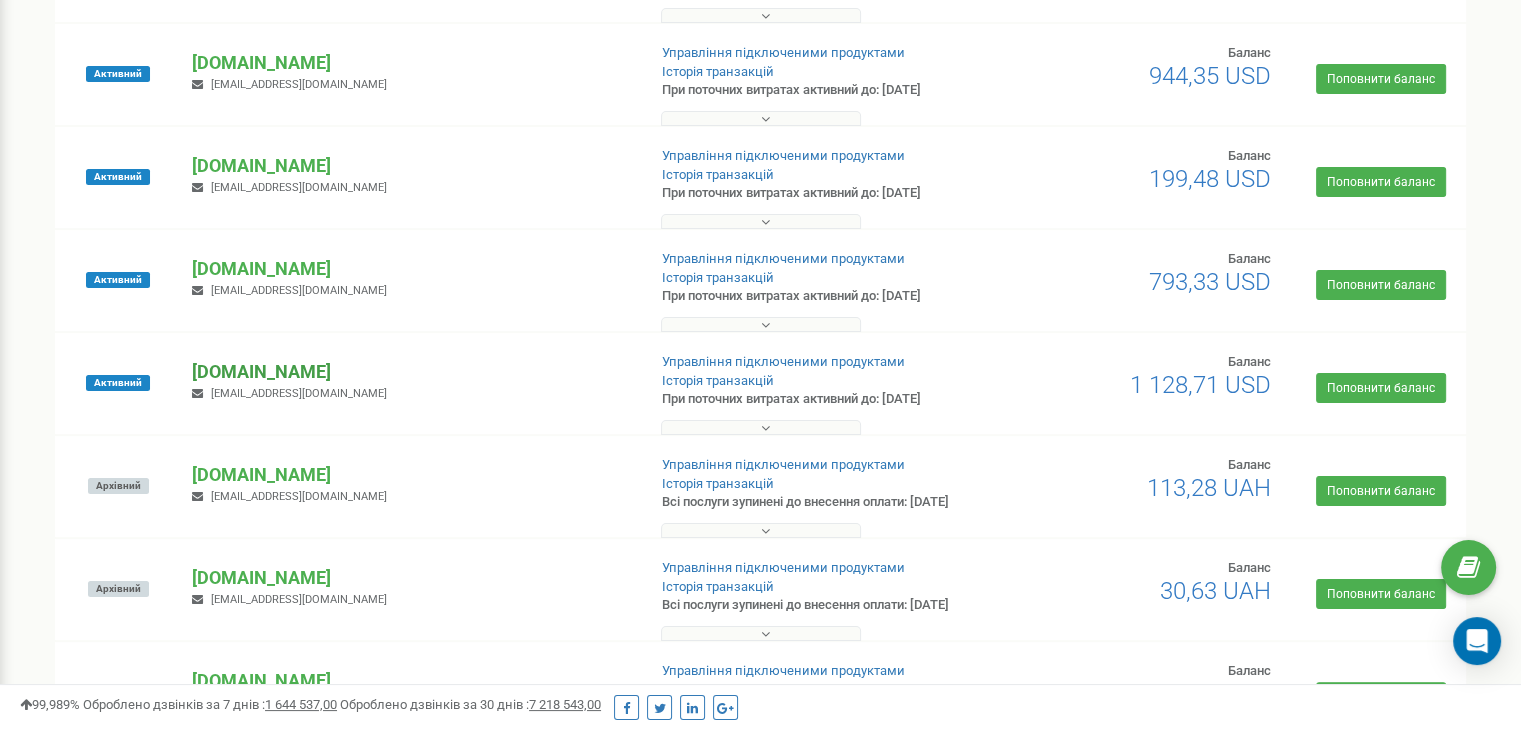 click on "[DOMAIN_NAME]" at bounding box center [410, 372] 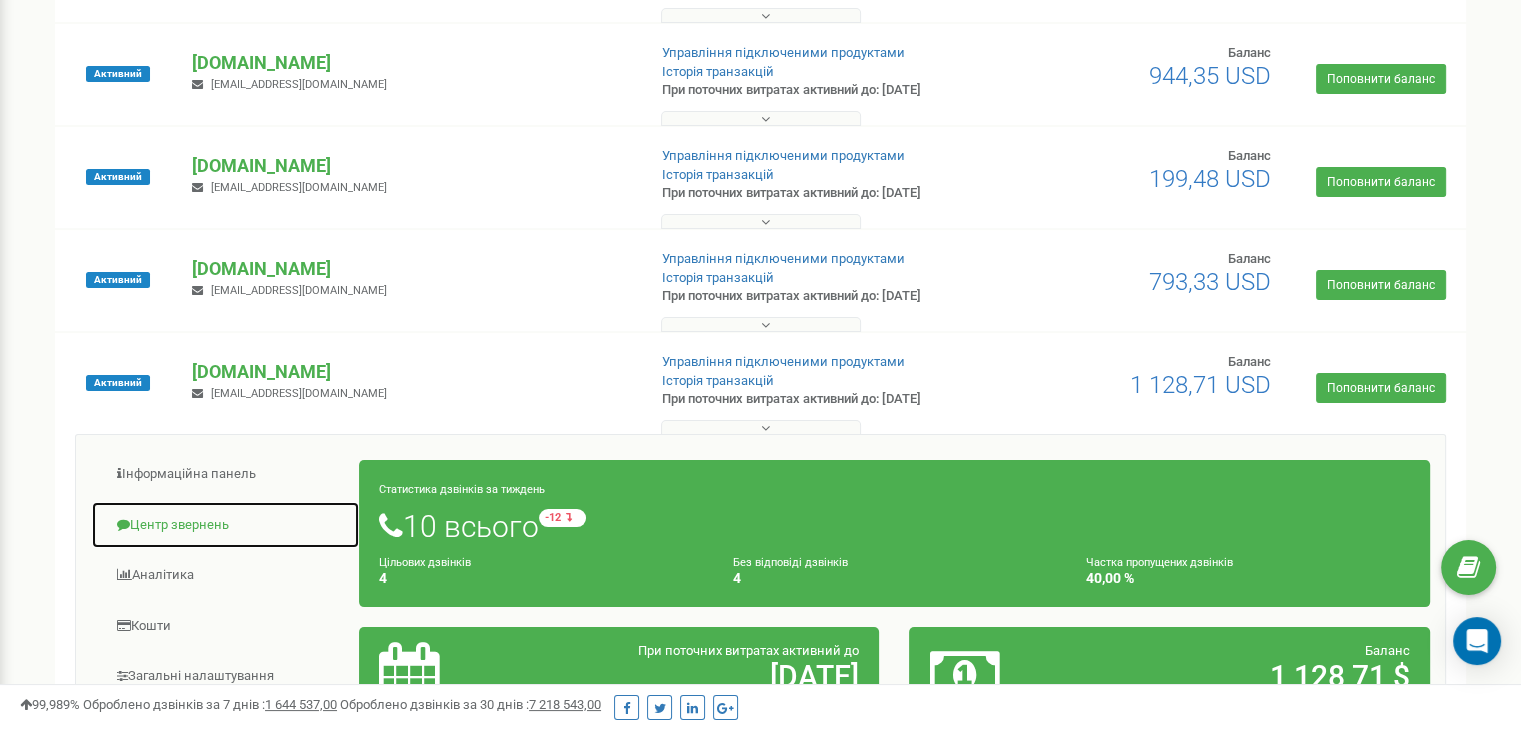 click on "Центр звернень" at bounding box center [225, 525] 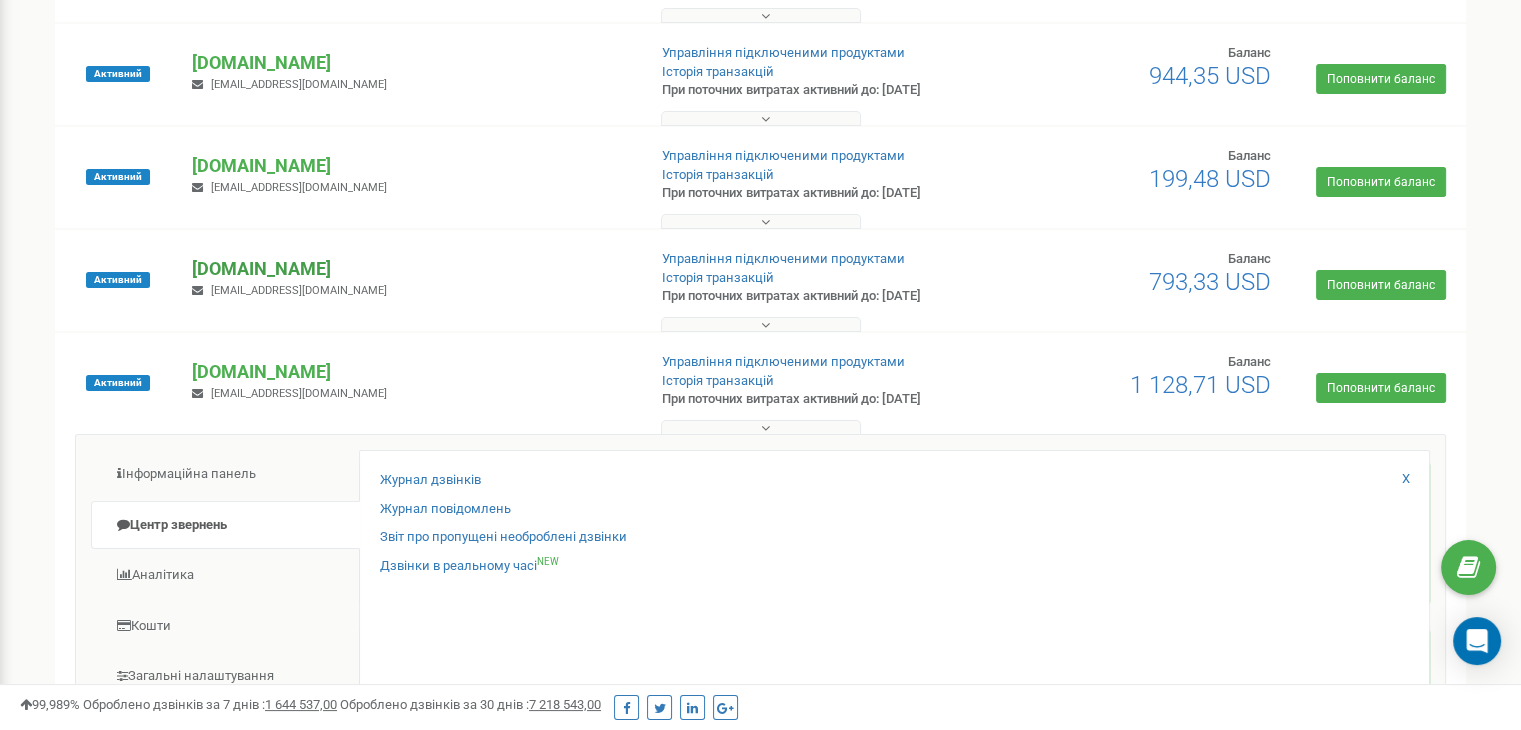 click on "[DOMAIN_NAME]" at bounding box center (410, 269) 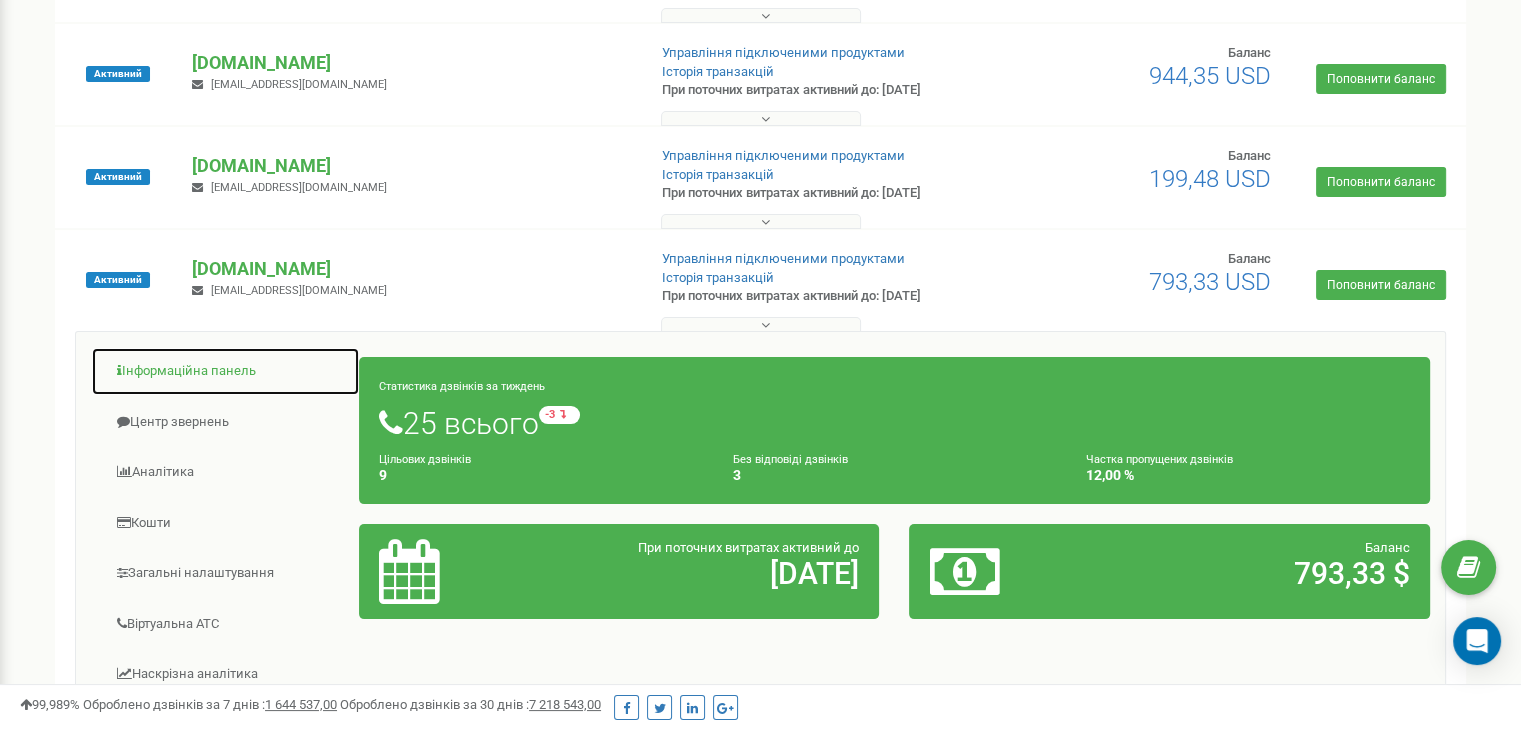 click on "Інформаційна панель" at bounding box center (225, 371) 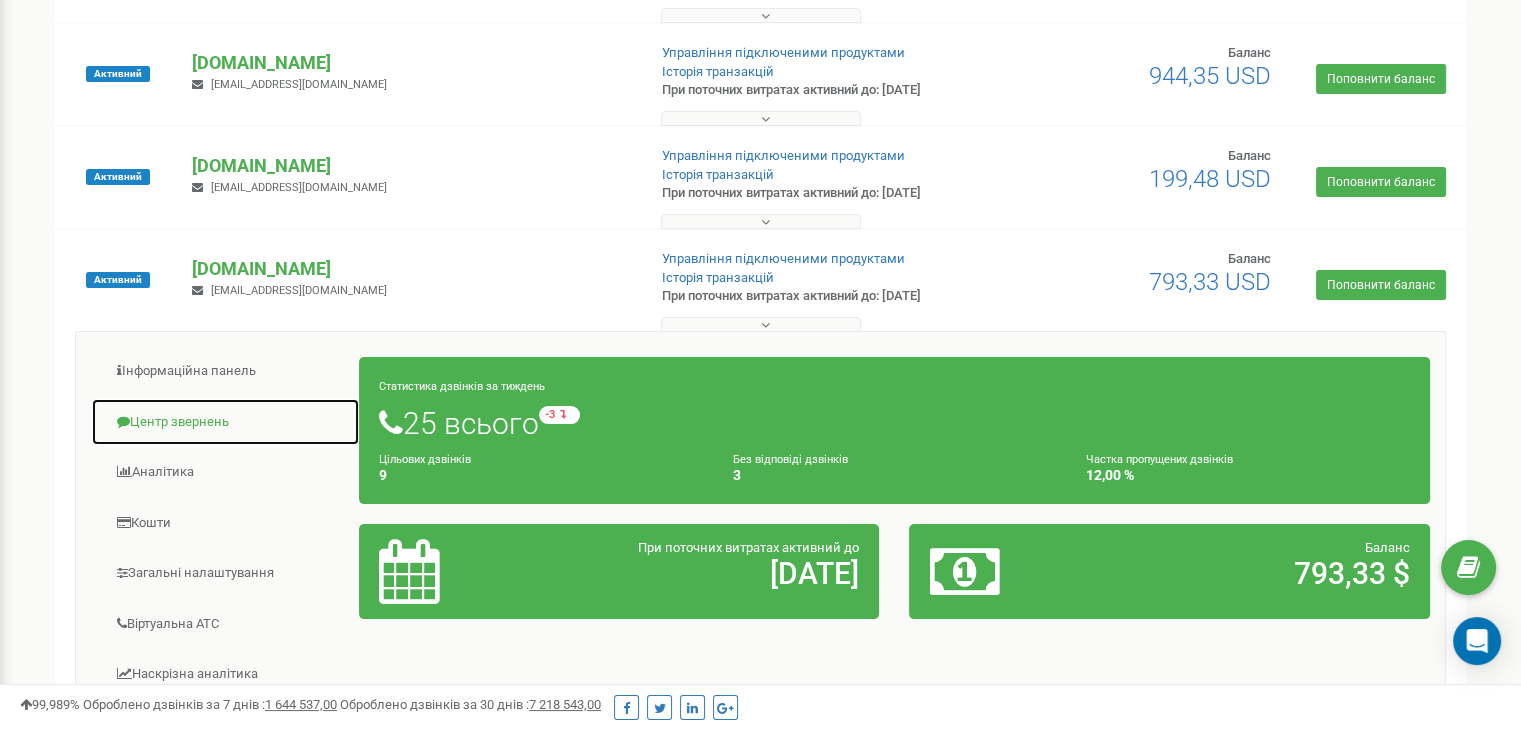 click on "Центр звернень" at bounding box center [225, 422] 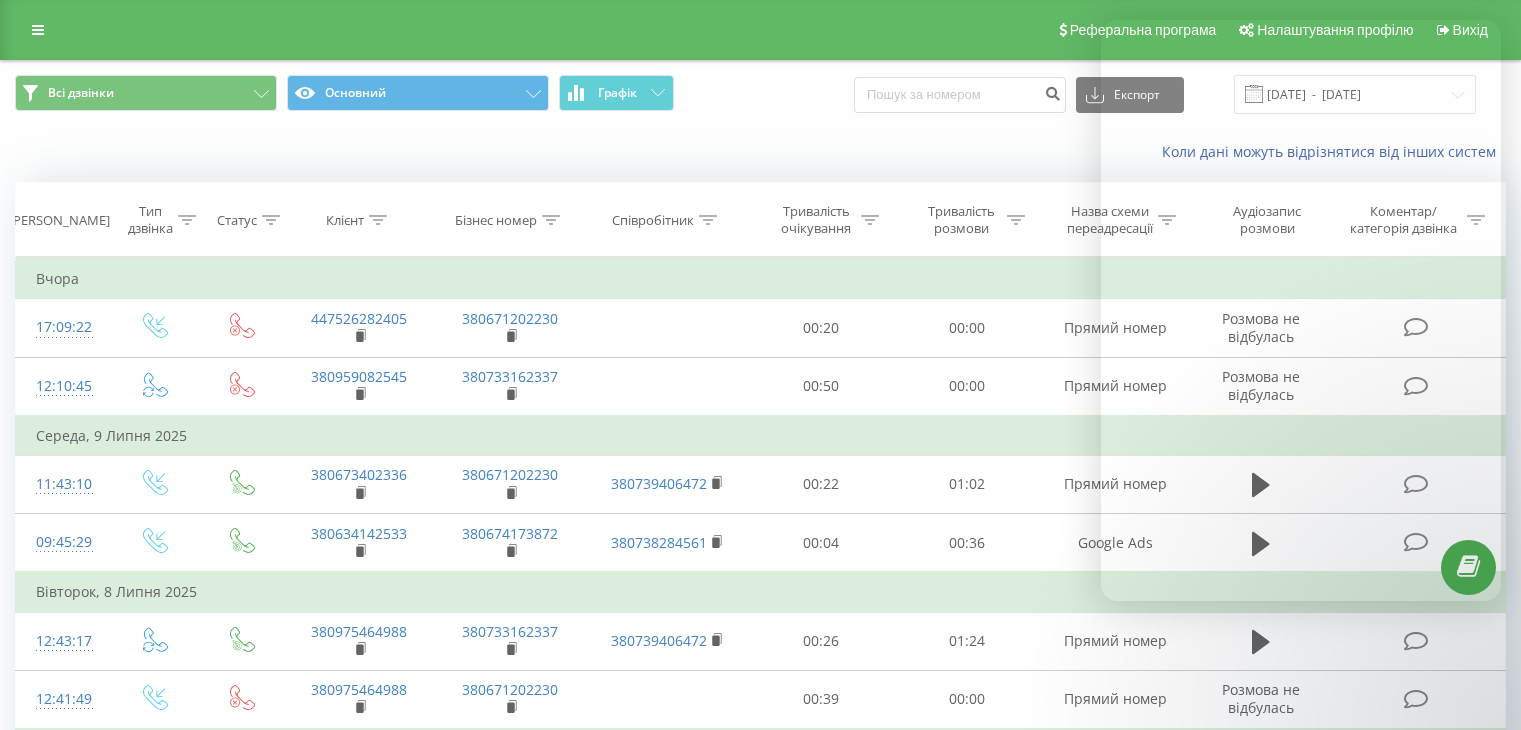 scroll, scrollTop: 0, scrollLeft: 0, axis: both 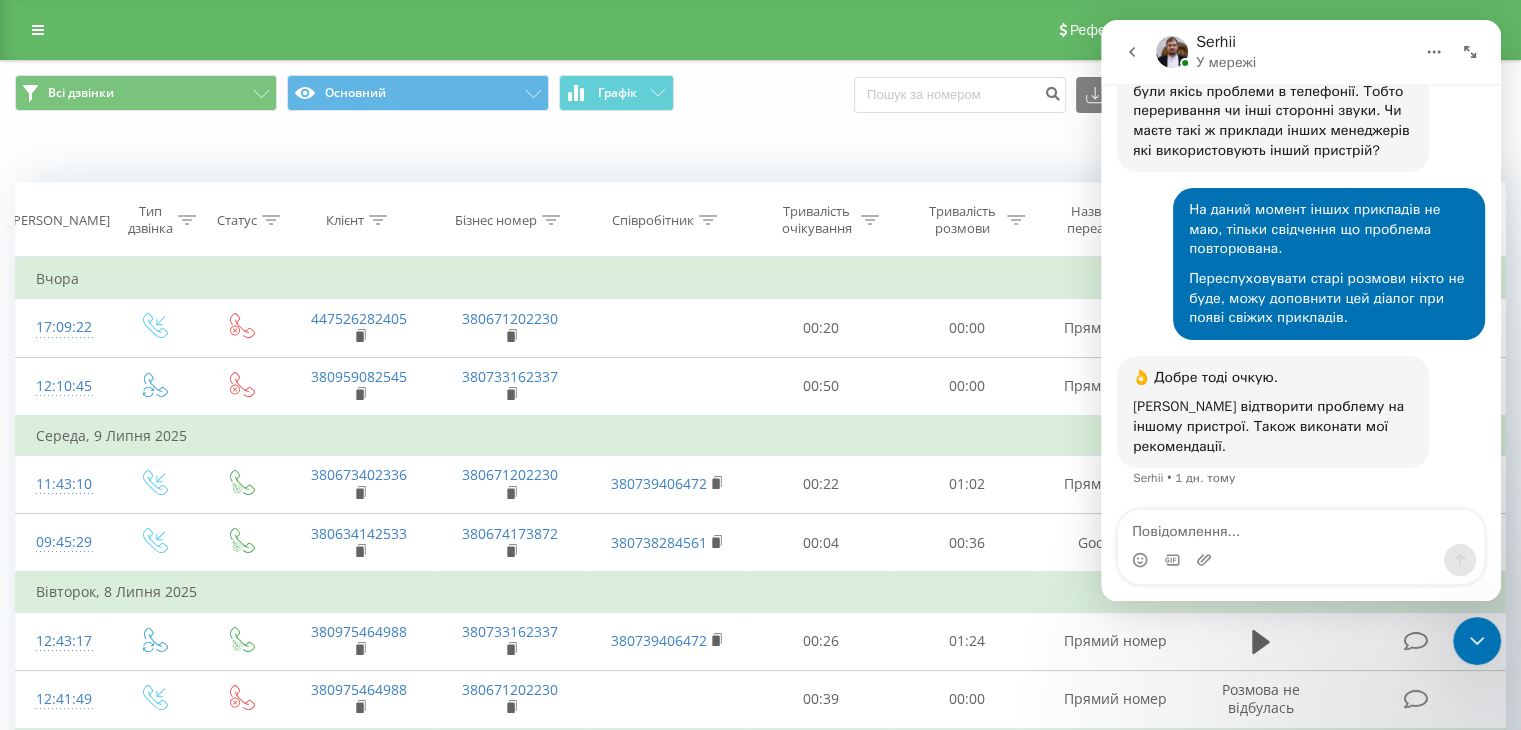 click 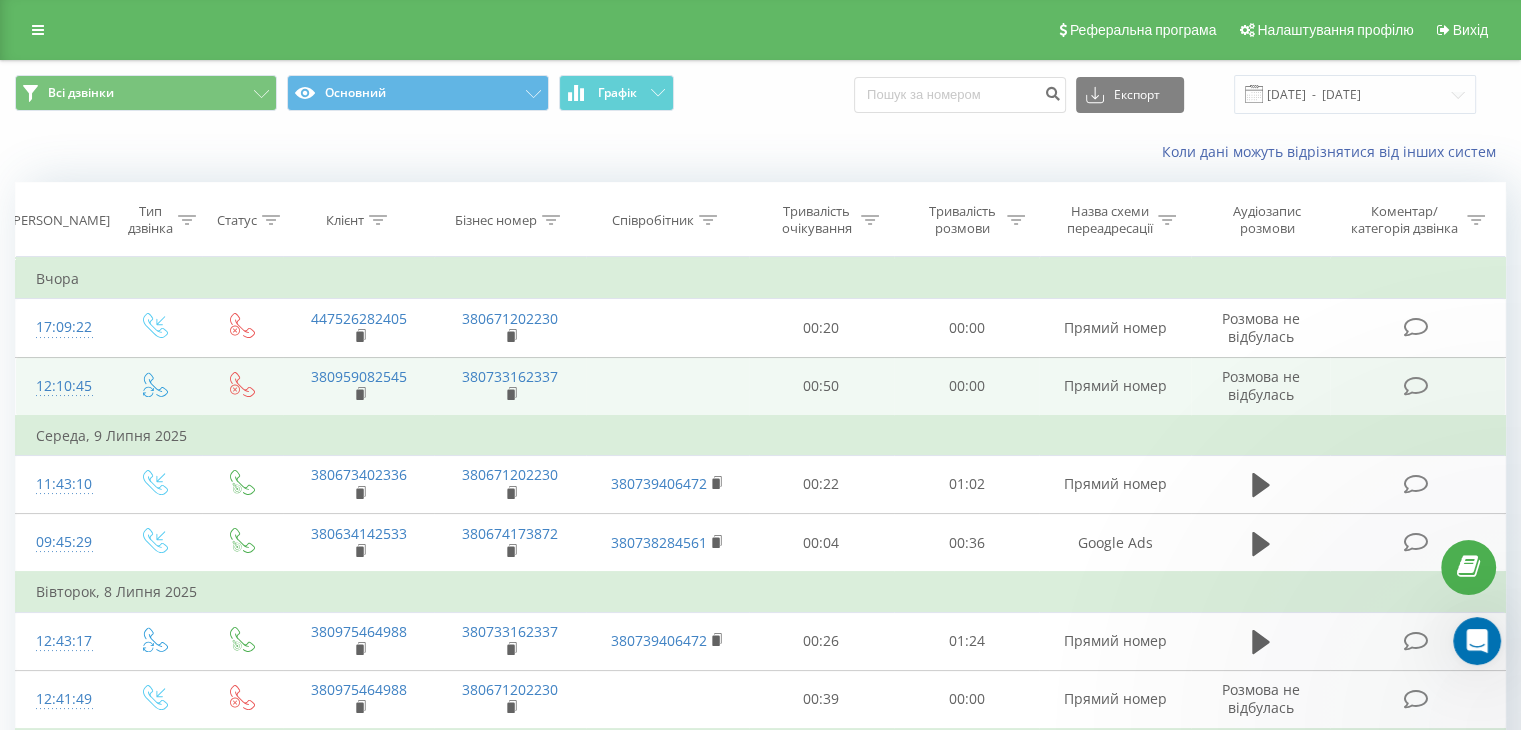 scroll, scrollTop: 0, scrollLeft: 0, axis: both 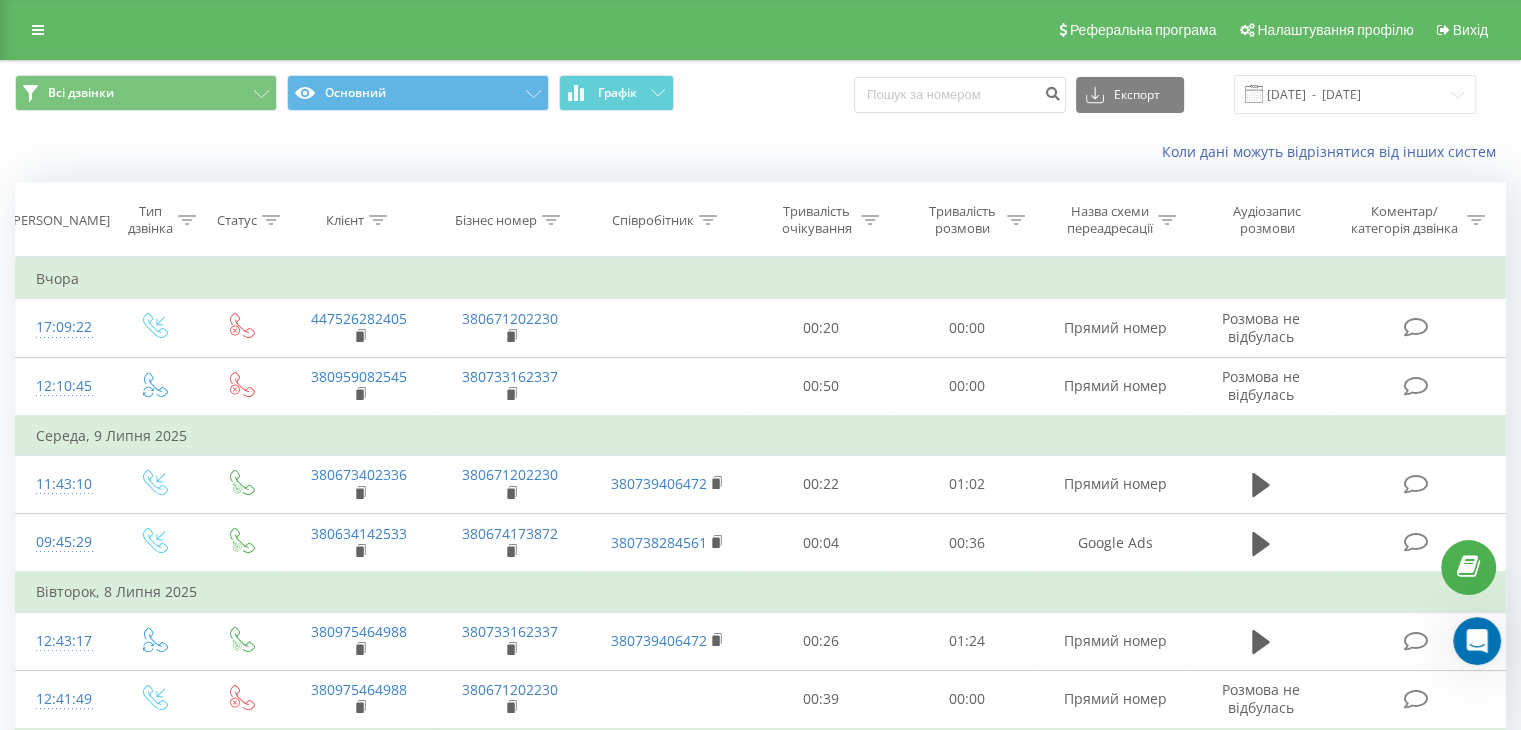 click 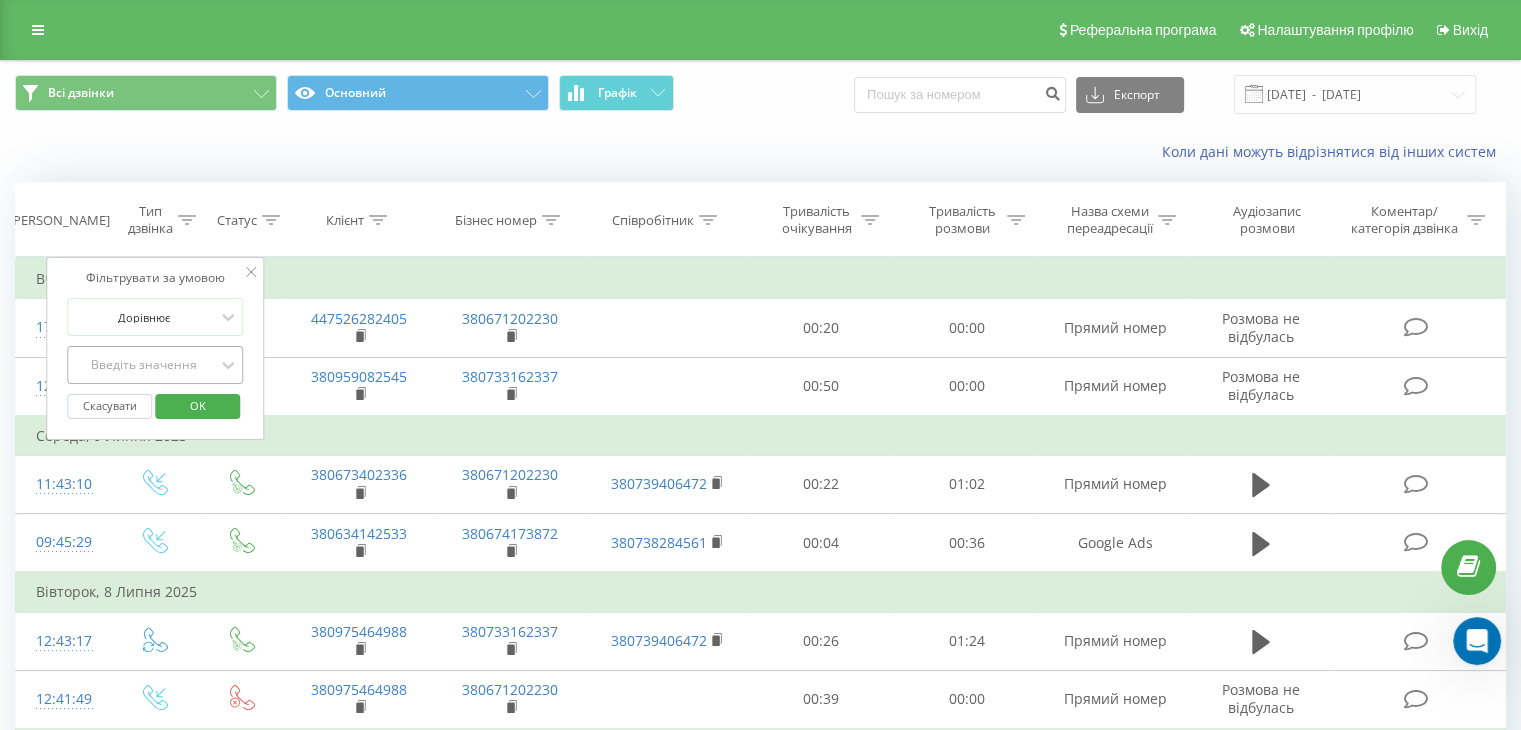 click on "Введіть значення" at bounding box center (144, 365) 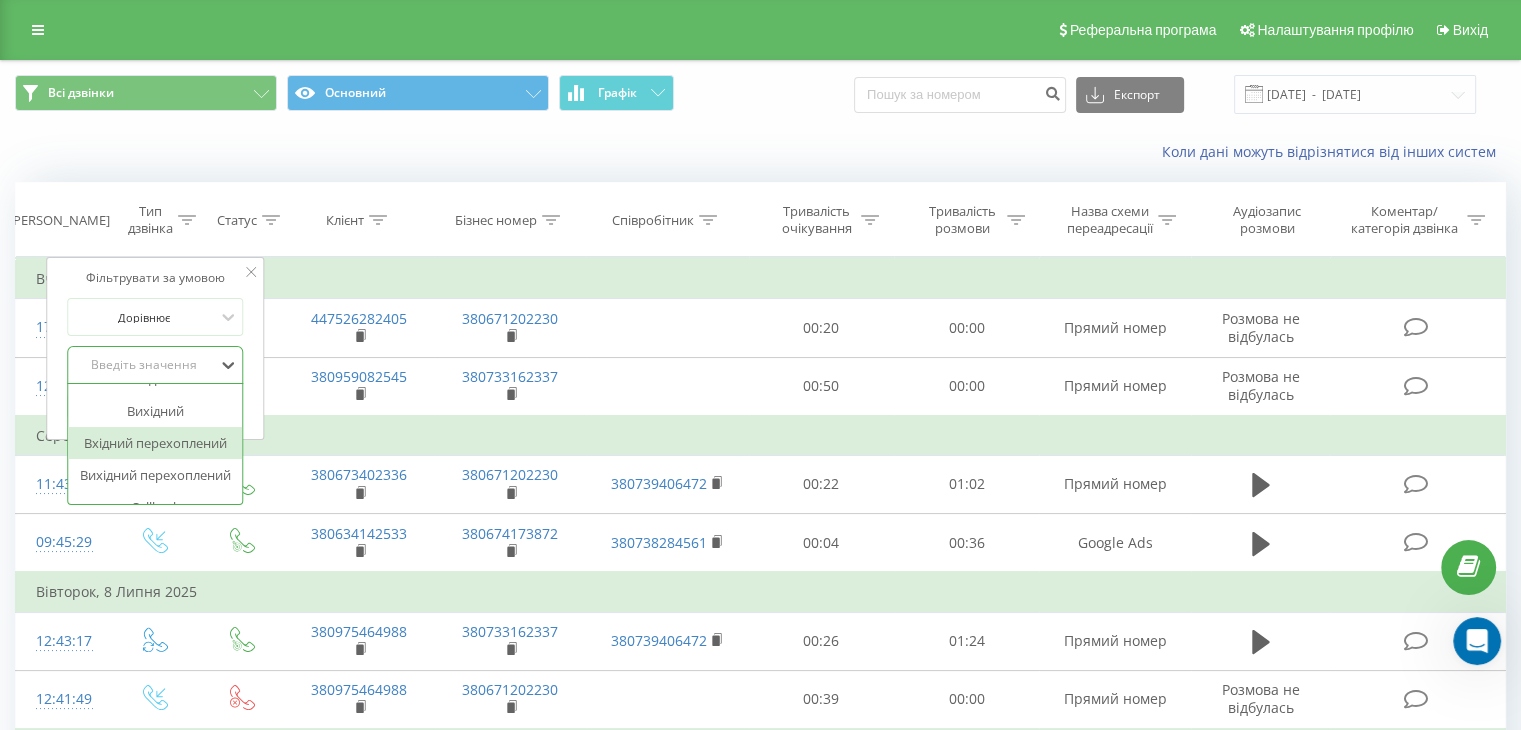 scroll, scrollTop: 100, scrollLeft: 0, axis: vertical 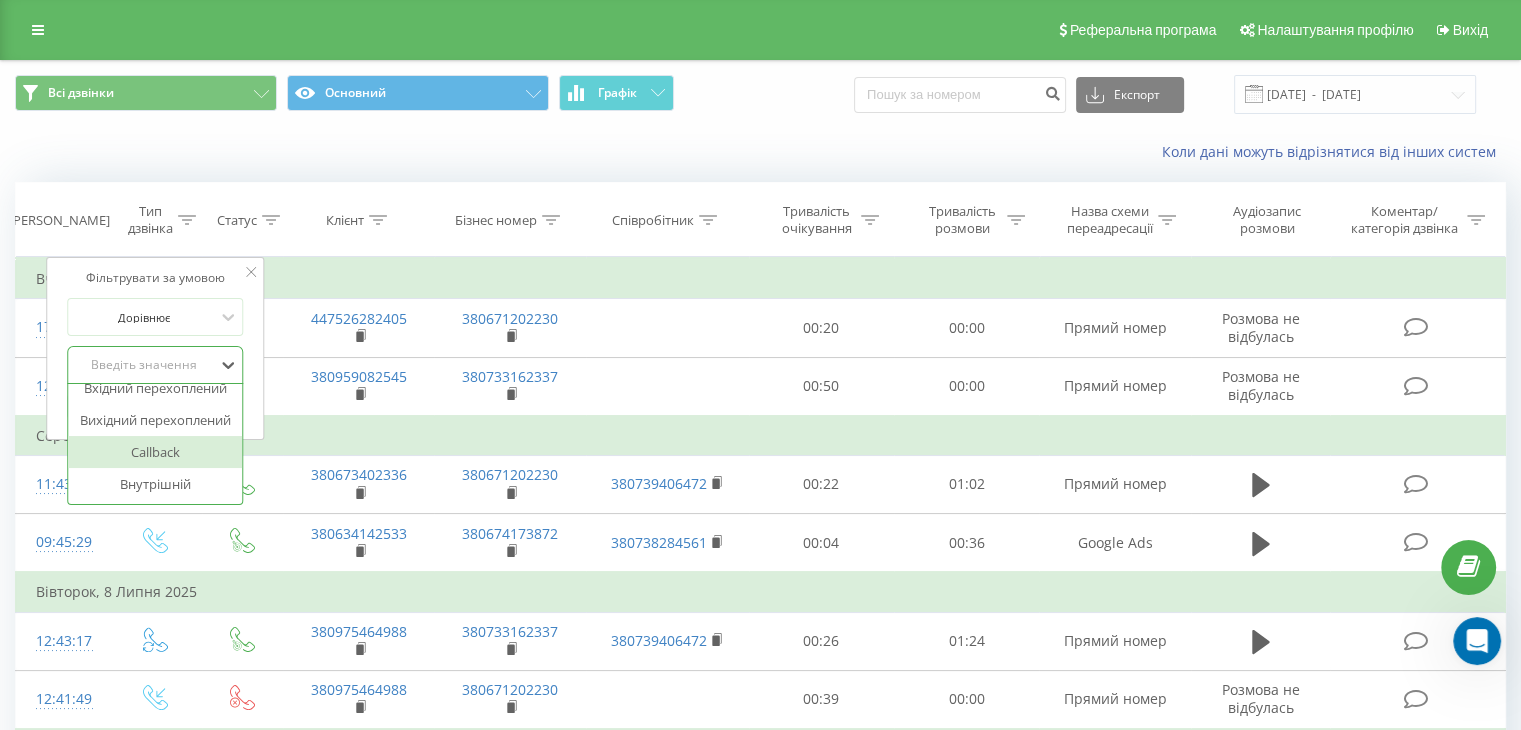 click on "Callback" at bounding box center [155, 452] 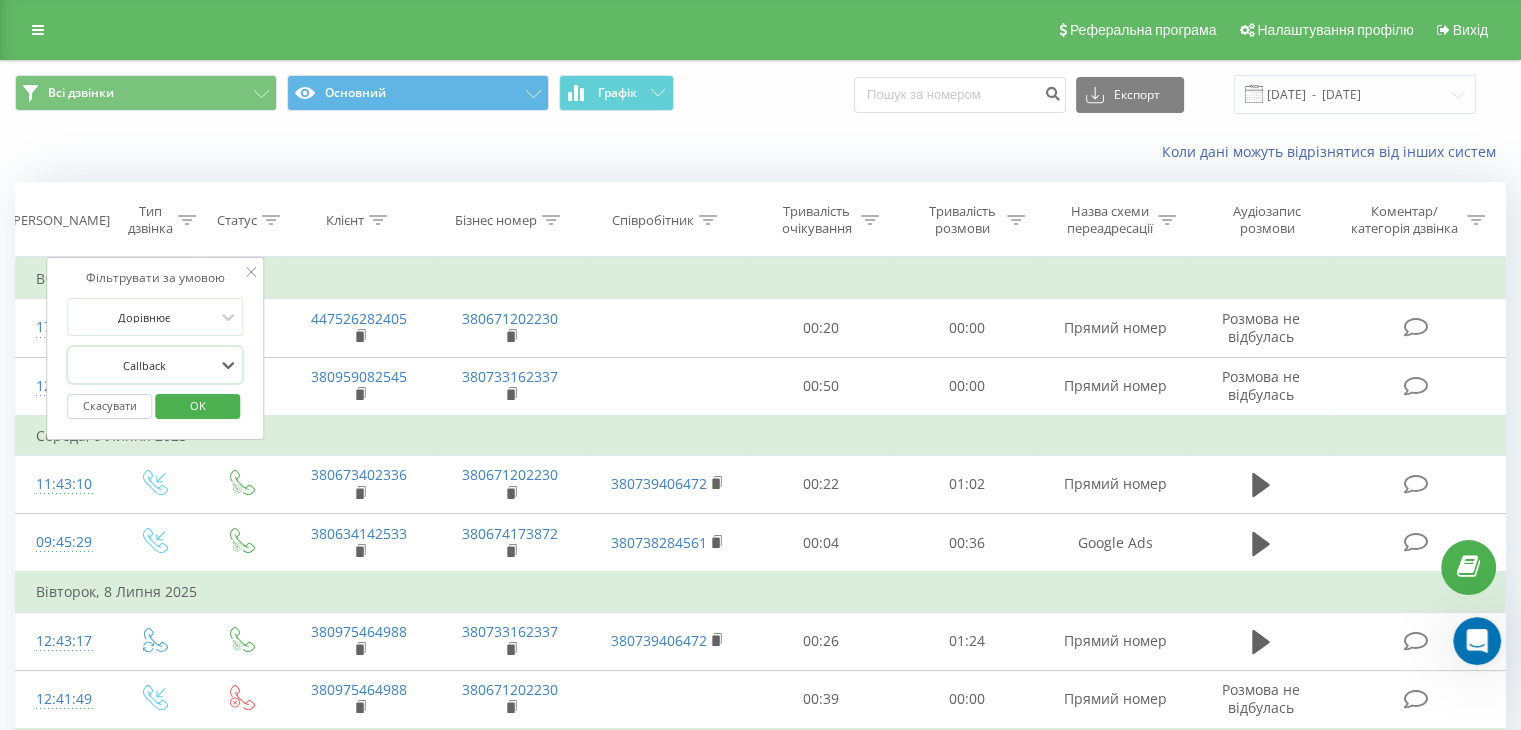 click on "Скасувати OK" at bounding box center (155, 406) 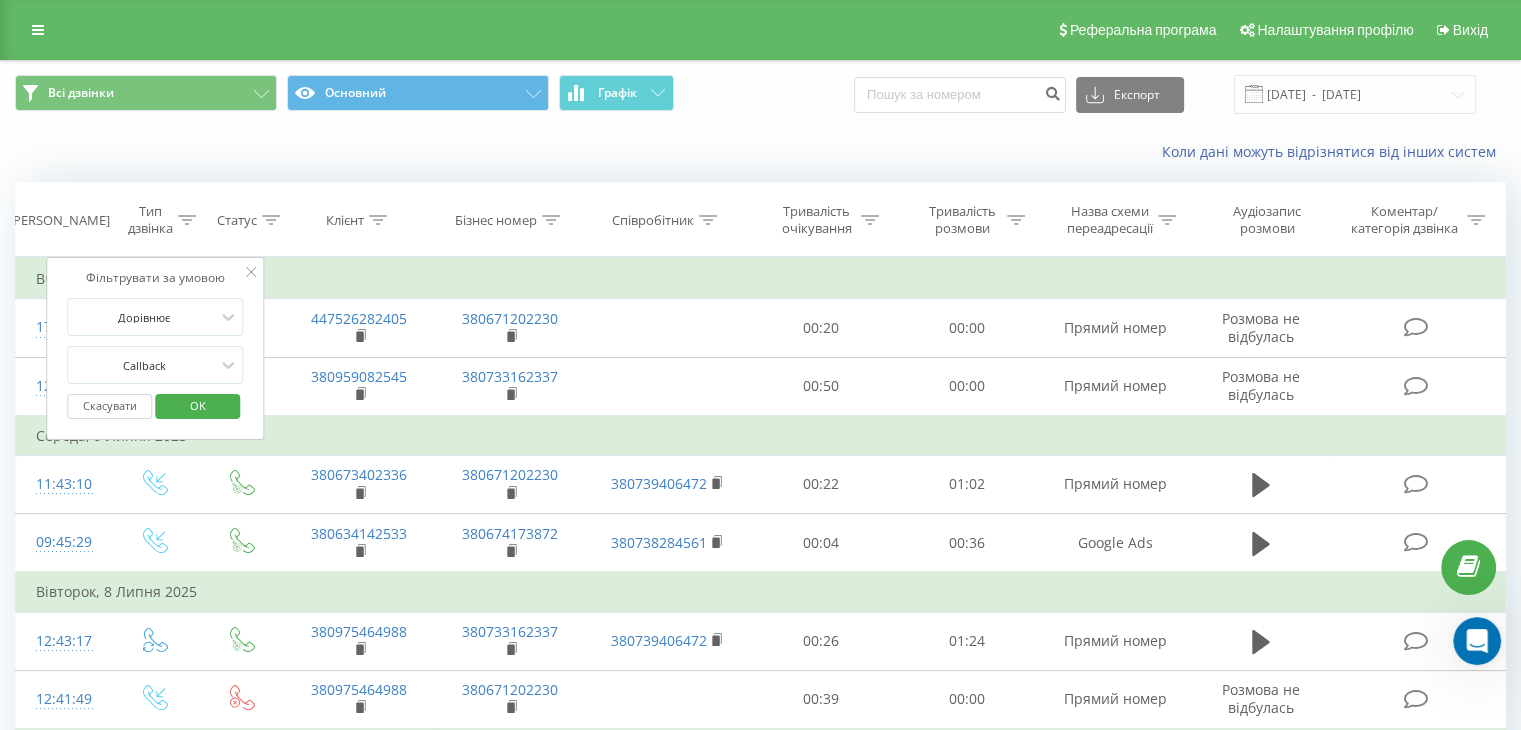 click on "OK" at bounding box center [198, 405] 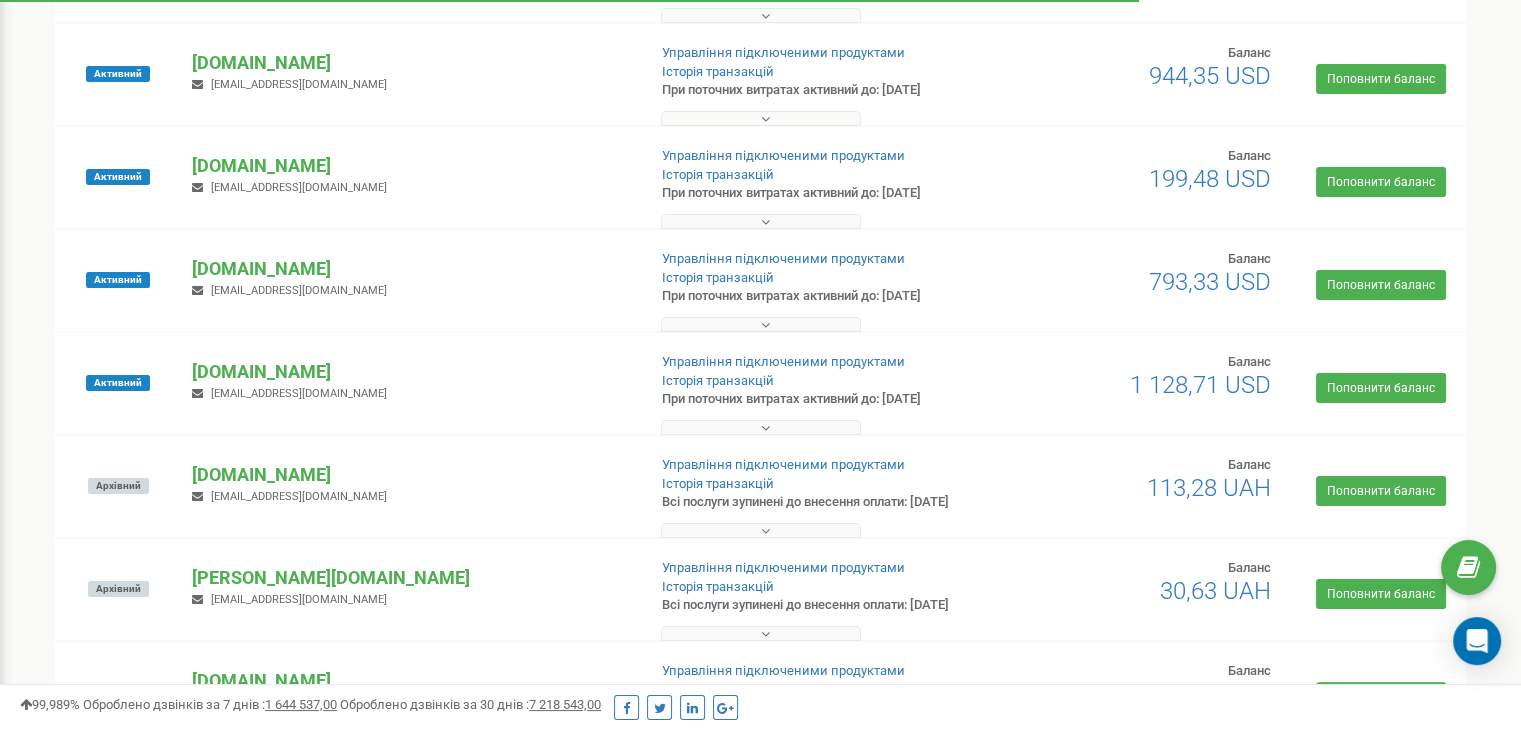 click on "Активний
perfect-life.lviv.ua
marketing@lev-development.com.ua
Управління підключеними продуктами
Історія транзакцій
Баланс" at bounding box center (760, 290) 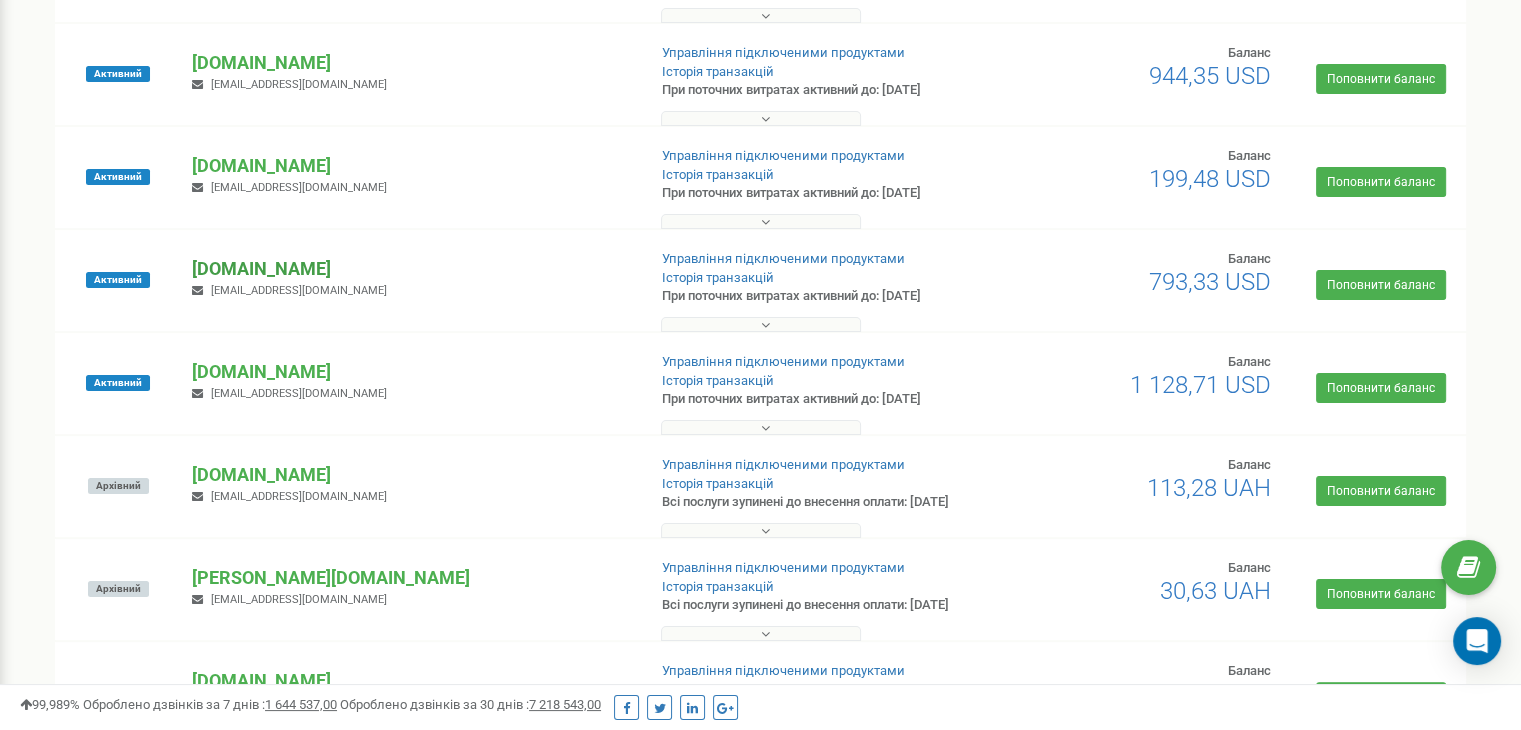 scroll, scrollTop: 300, scrollLeft: 0, axis: vertical 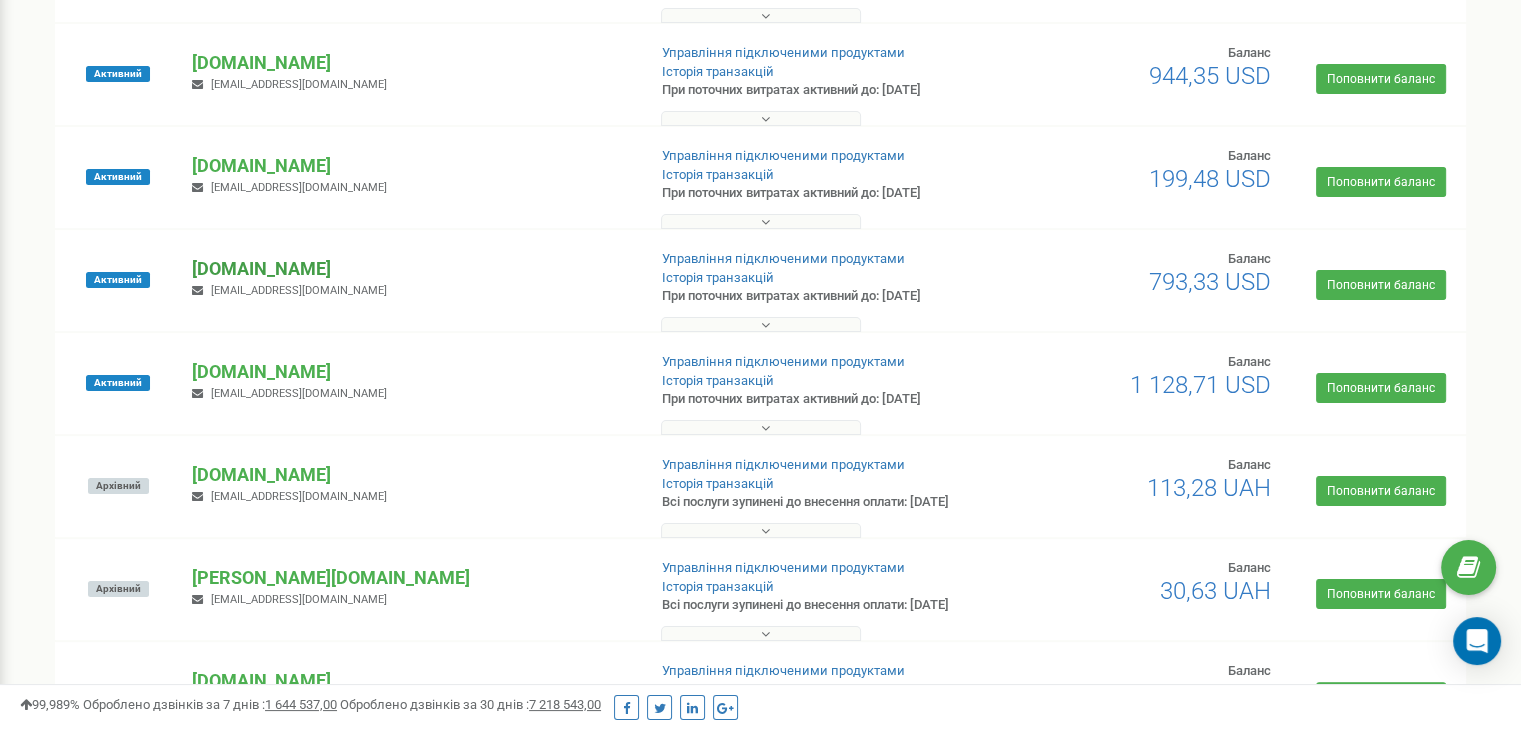 click on "[DOMAIN_NAME]" at bounding box center [410, 269] 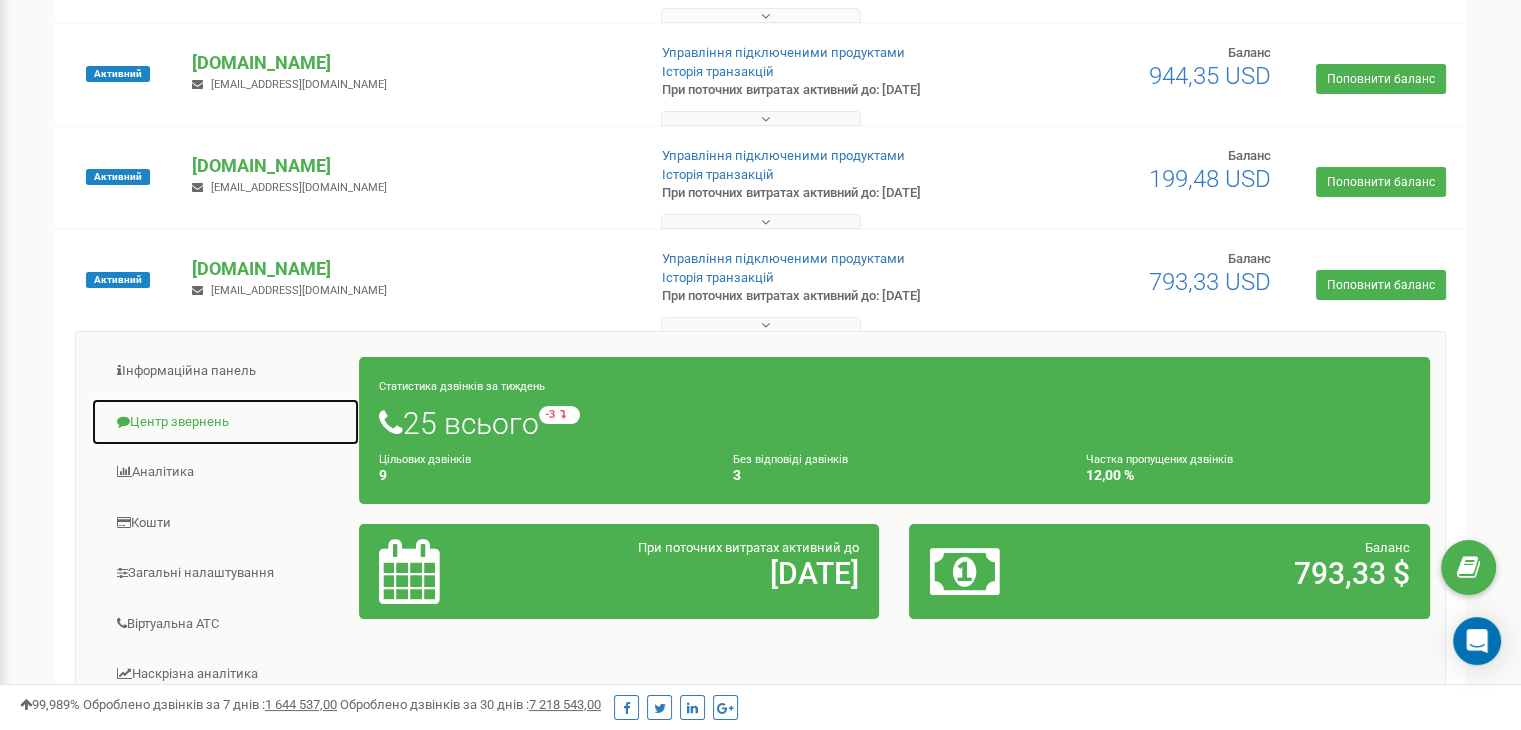 drag, startPoint x: 212, startPoint y: 417, endPoint x: 293, endPoint y: 426, distance: 81.49847 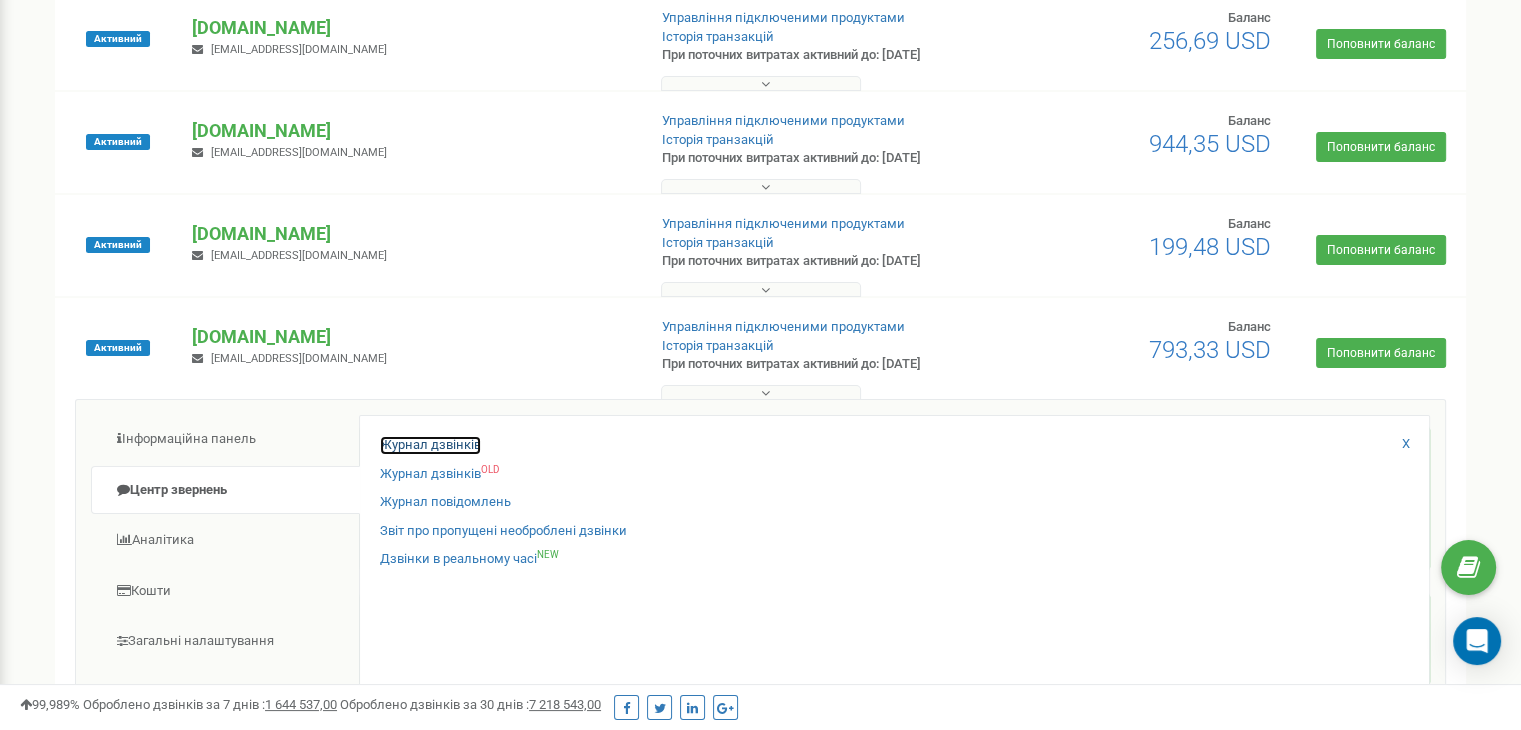 scroll, scrollTop: 100, scrollLeft: 0, axis: vertical 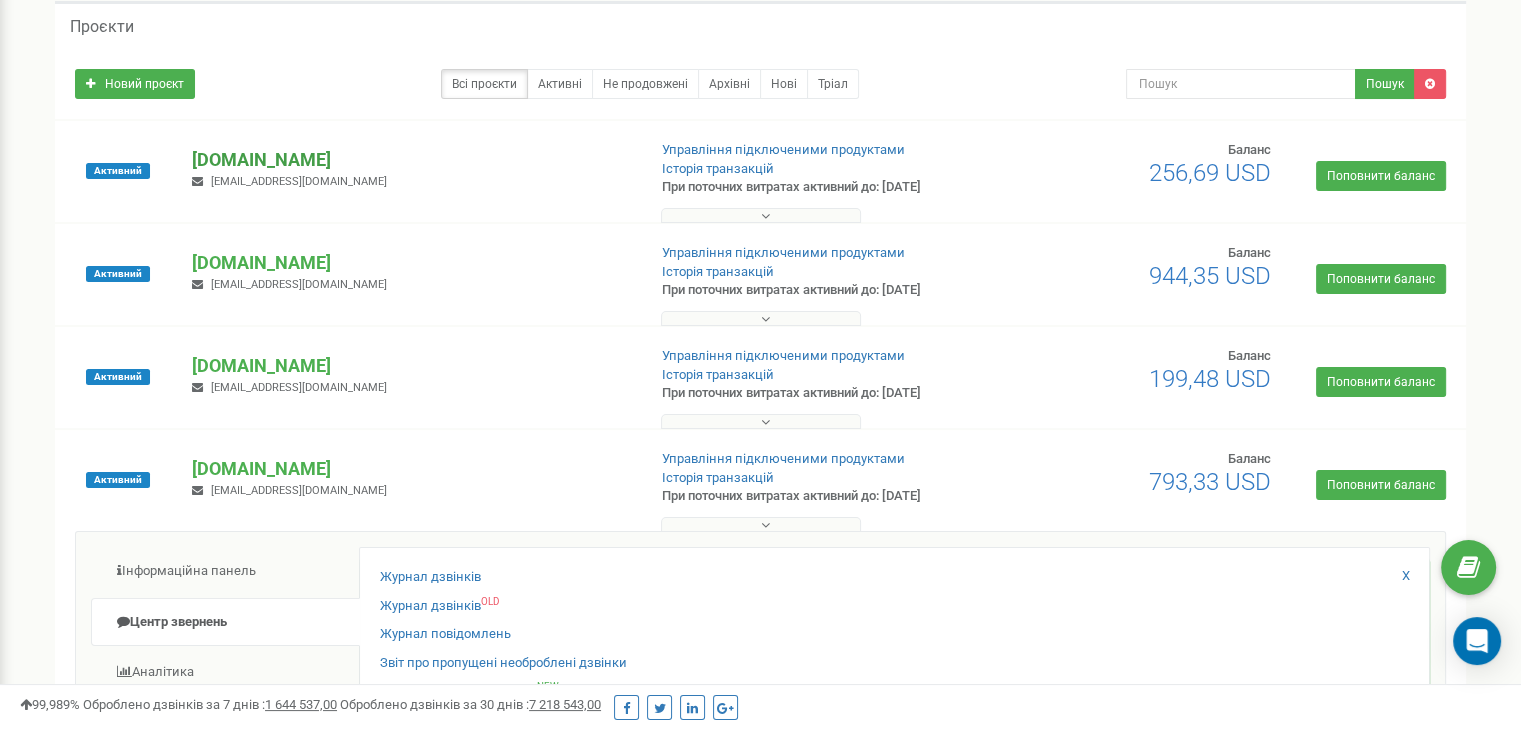 click on "[DOMAIN_NAME]" at bounding box center (410, 160) 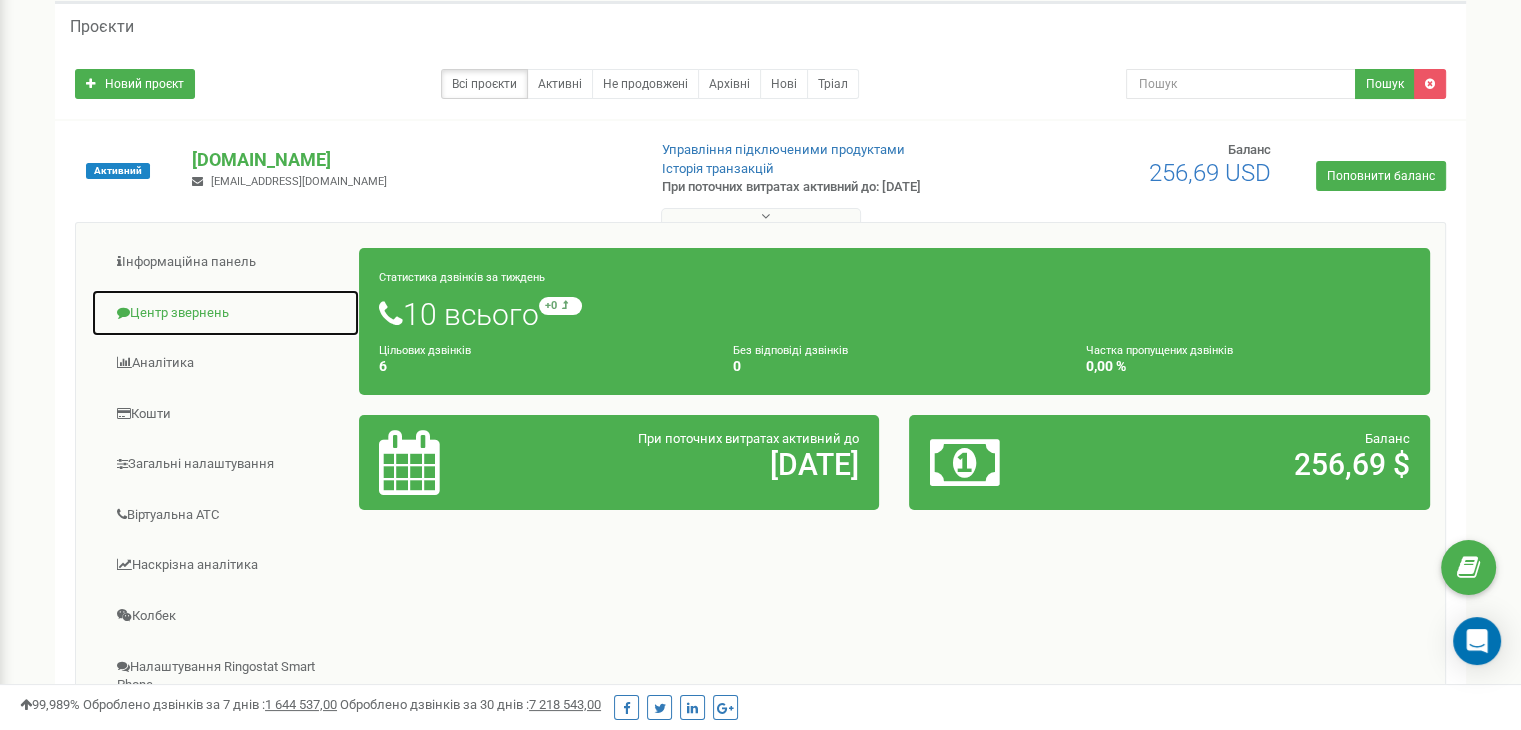 click on "Центр звернень" at bounding box center [225, 313] 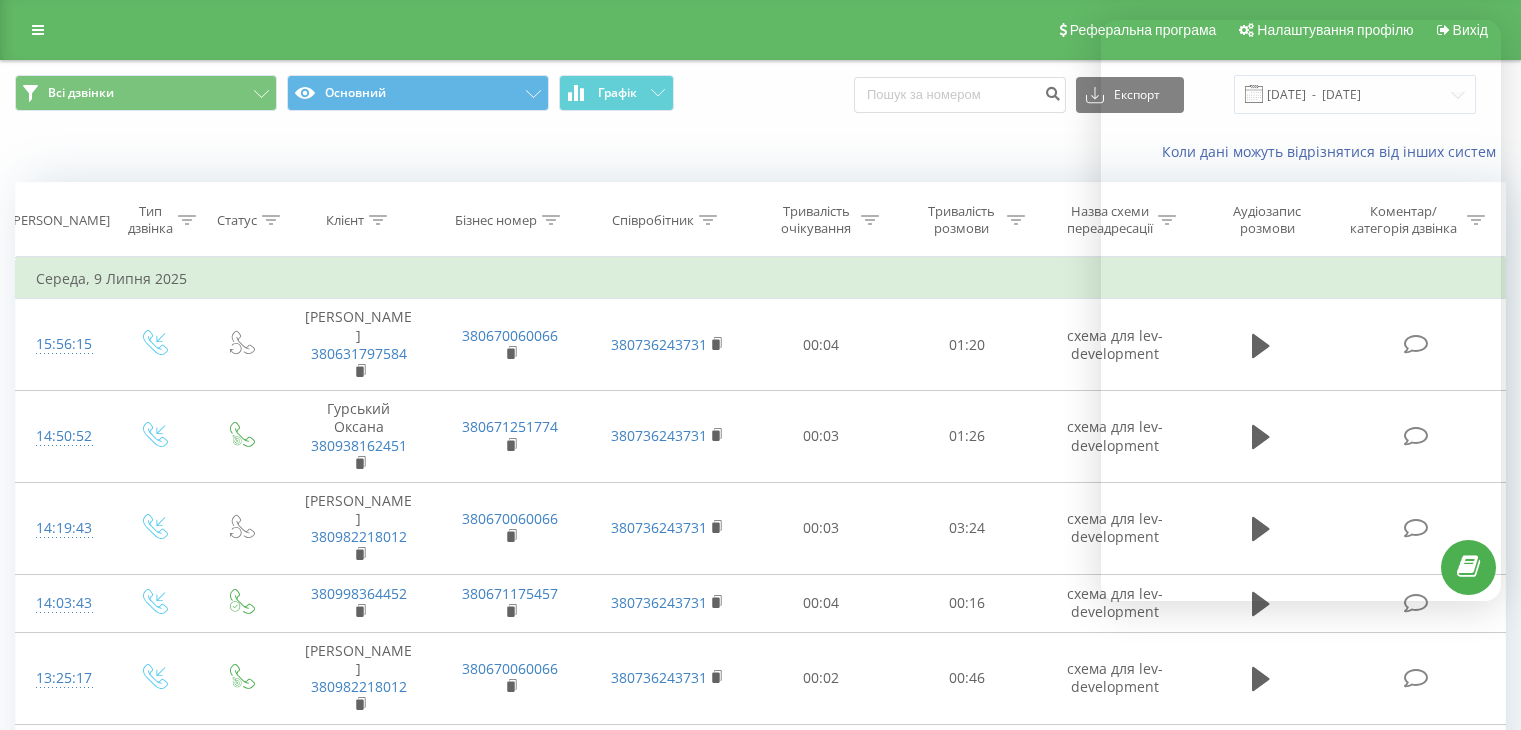 scroll, scrollTop: 0, scrollLeft: 0, axis: both 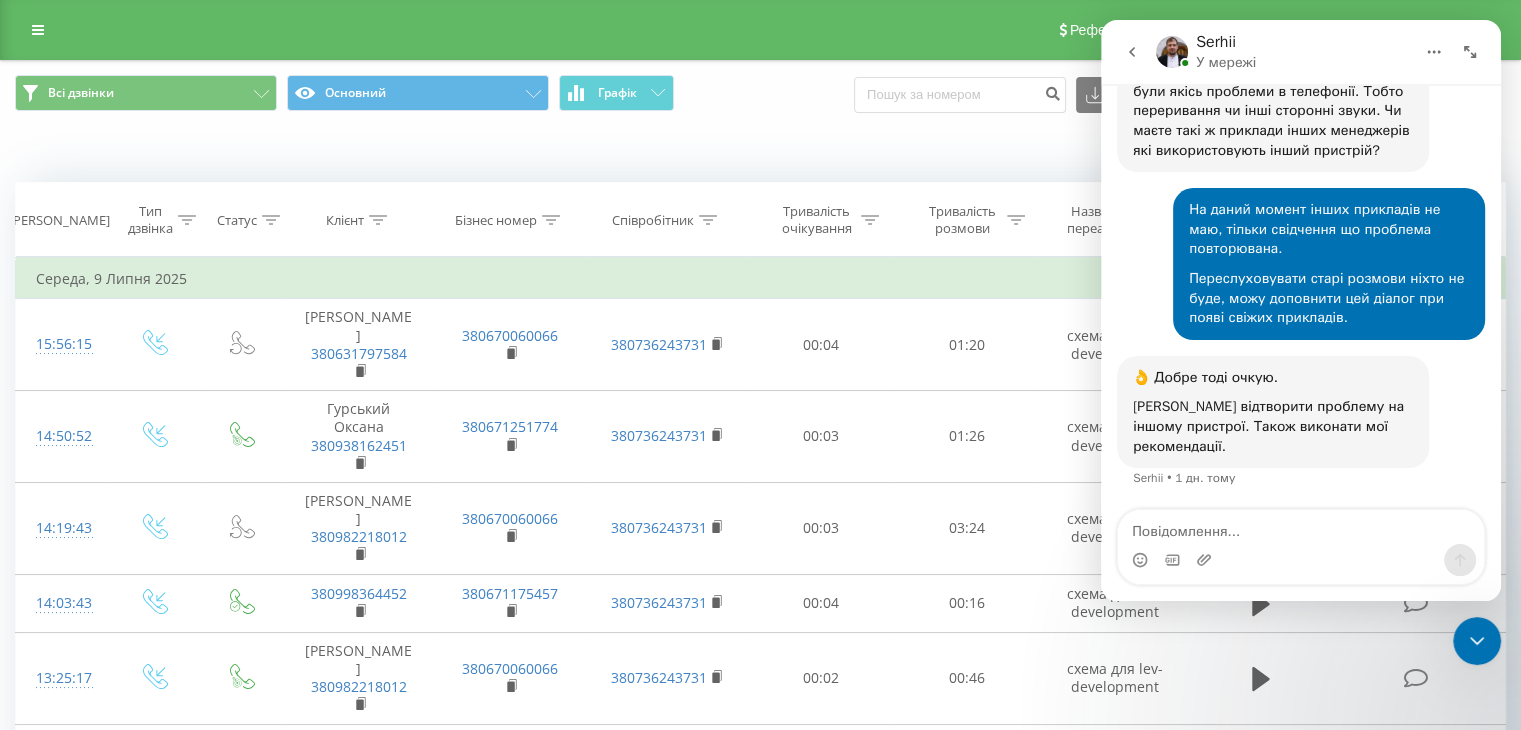 click on "Тип дзвінка" at bounding box center (150, 220) 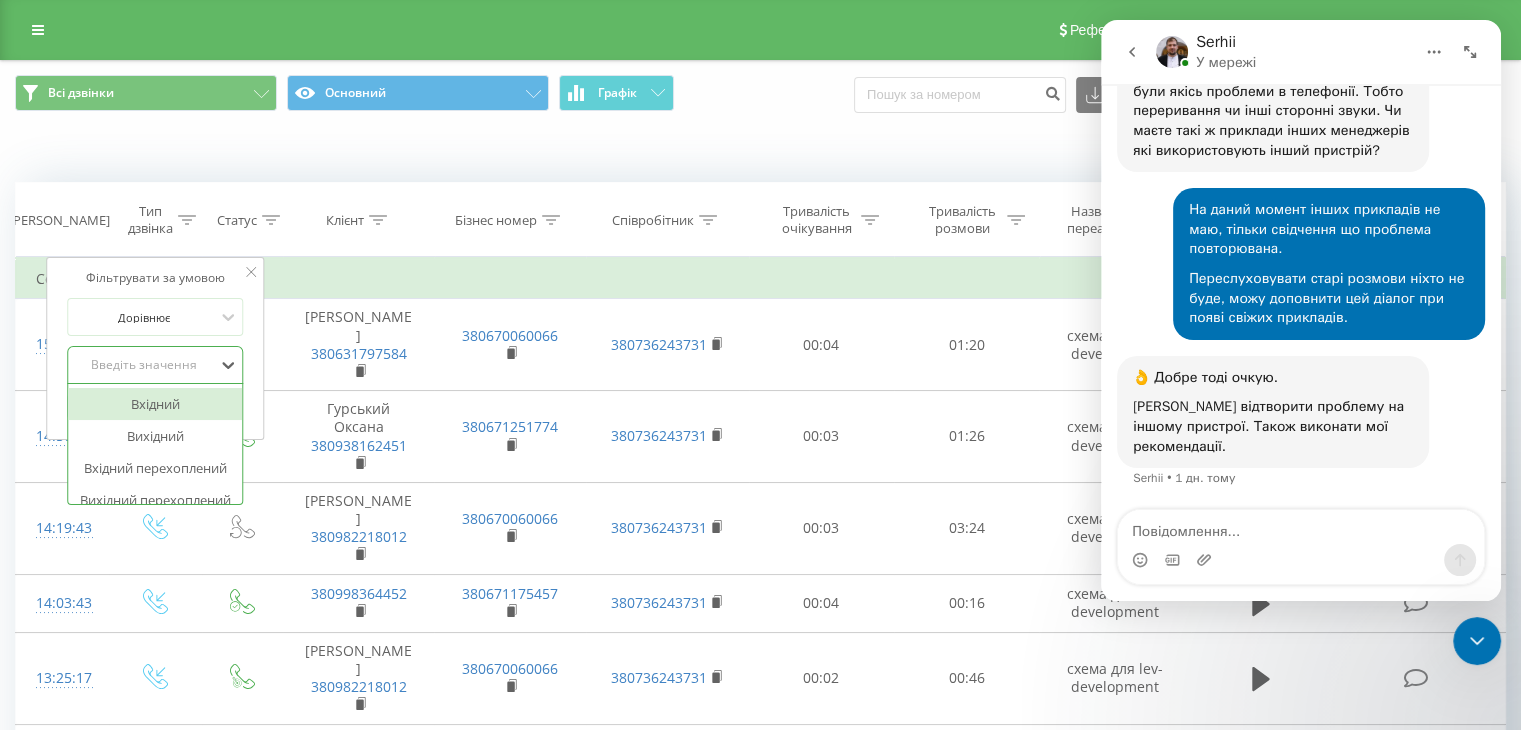 click on "Введіть значення" at bounding box center (155, 365) 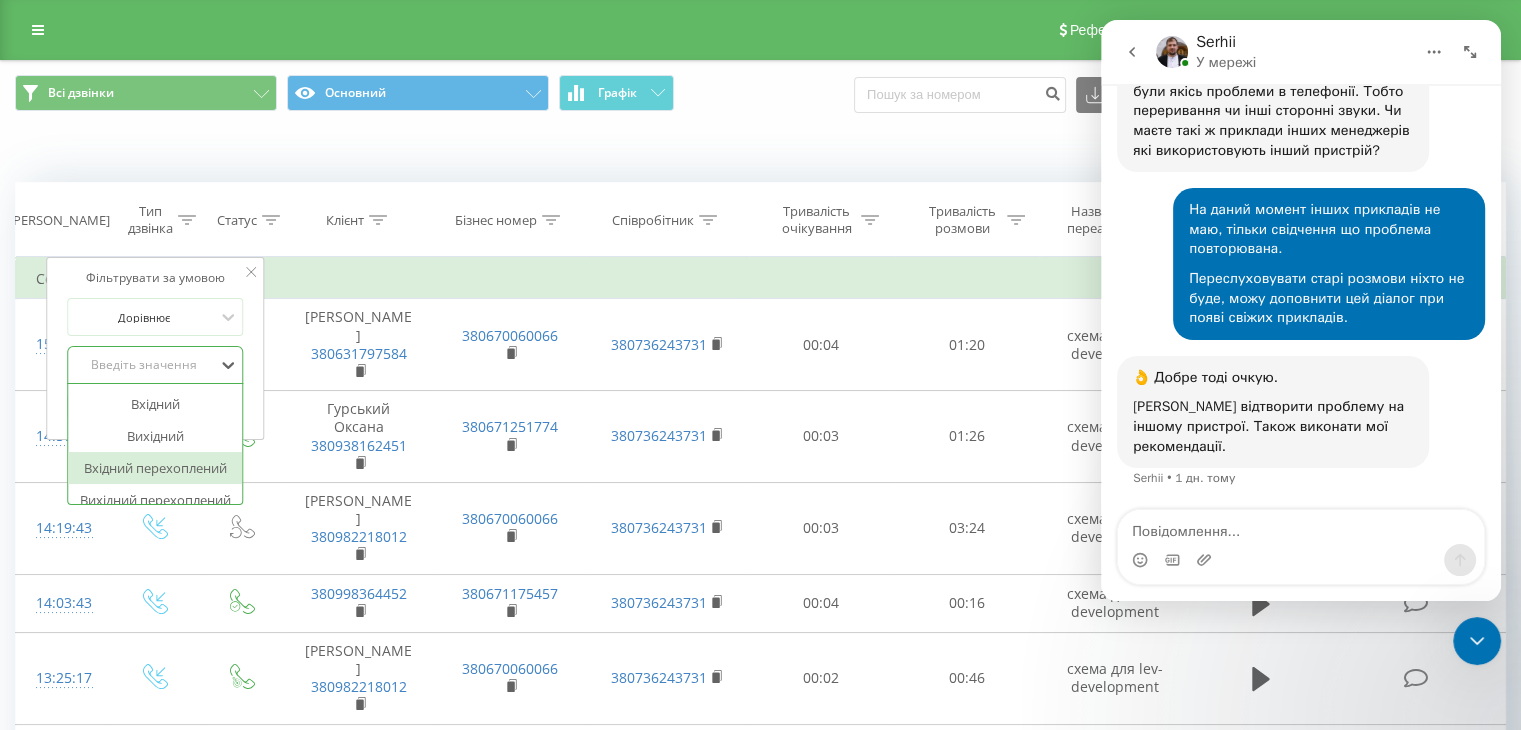 scroll, scrollTop: 100, scrollLeft: 0, axis: vertical 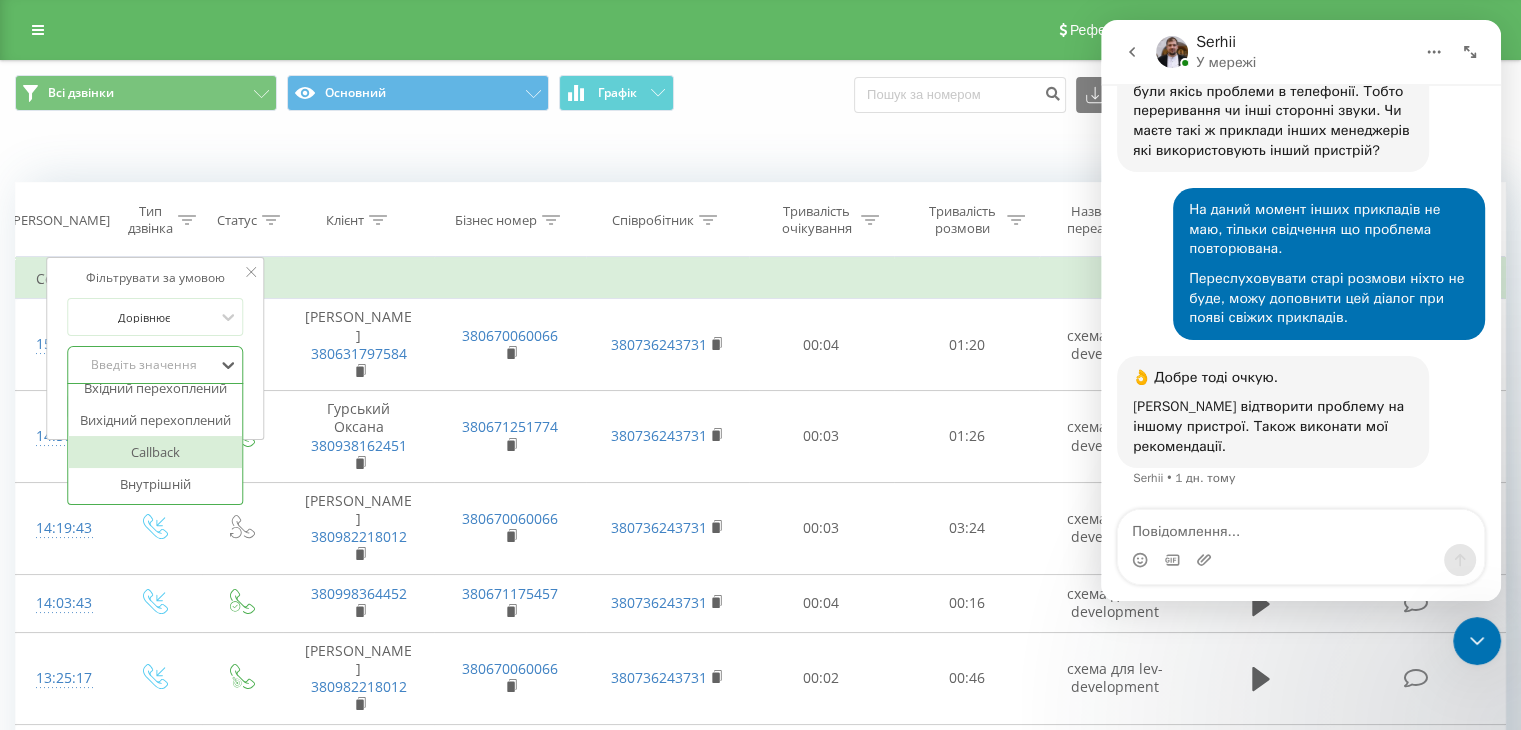 click on "Callback" at bounding box center (155, 452) 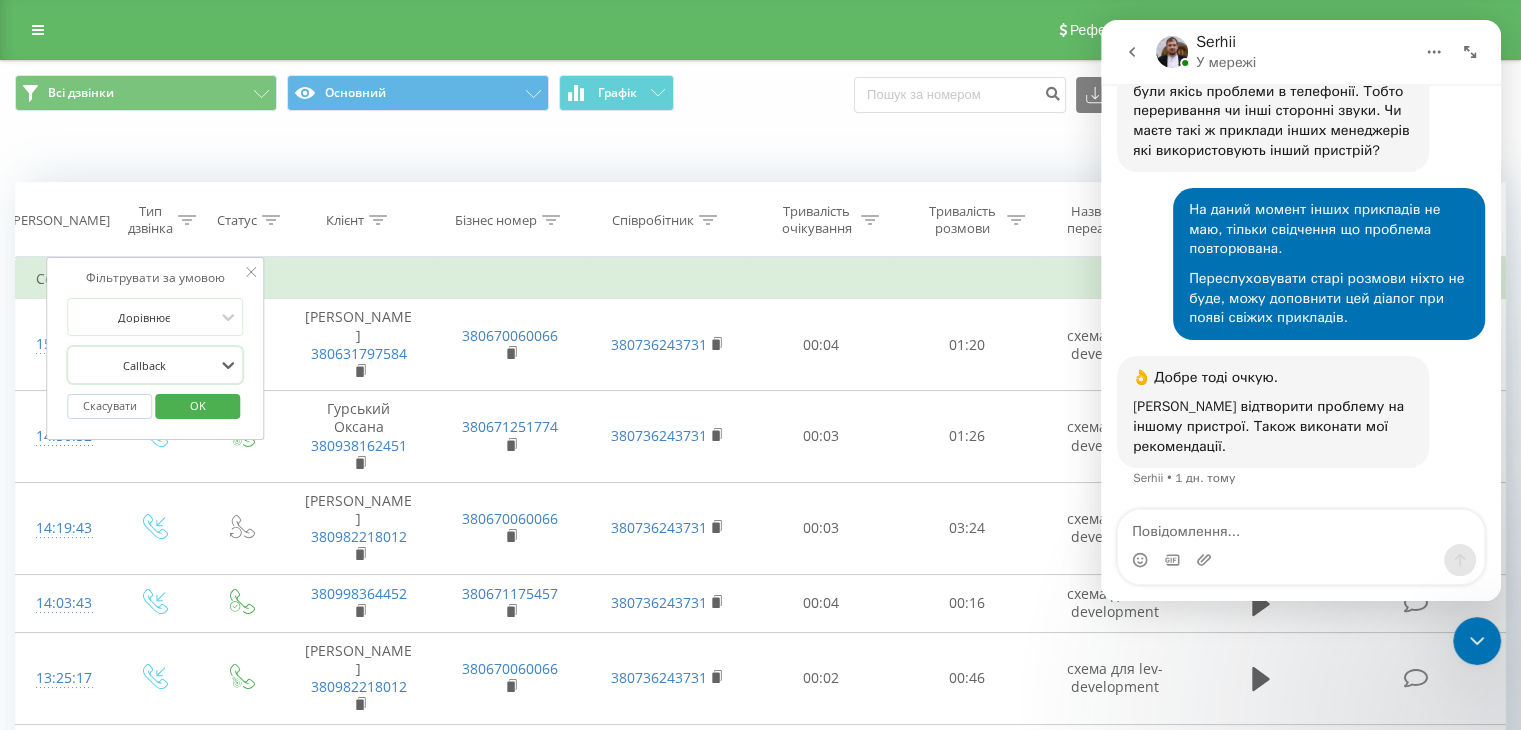 click on "OK" at bounding box center [198, 405] 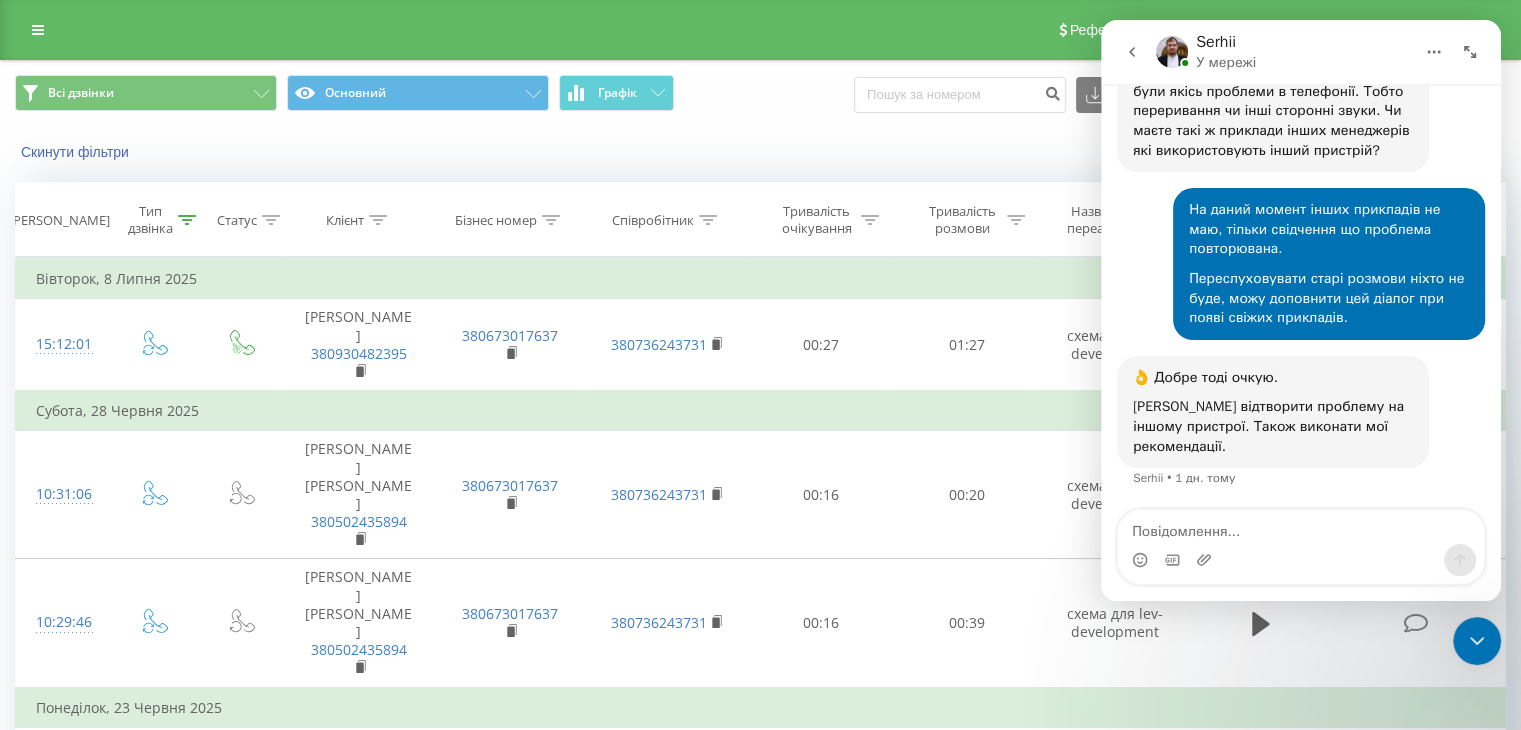 click 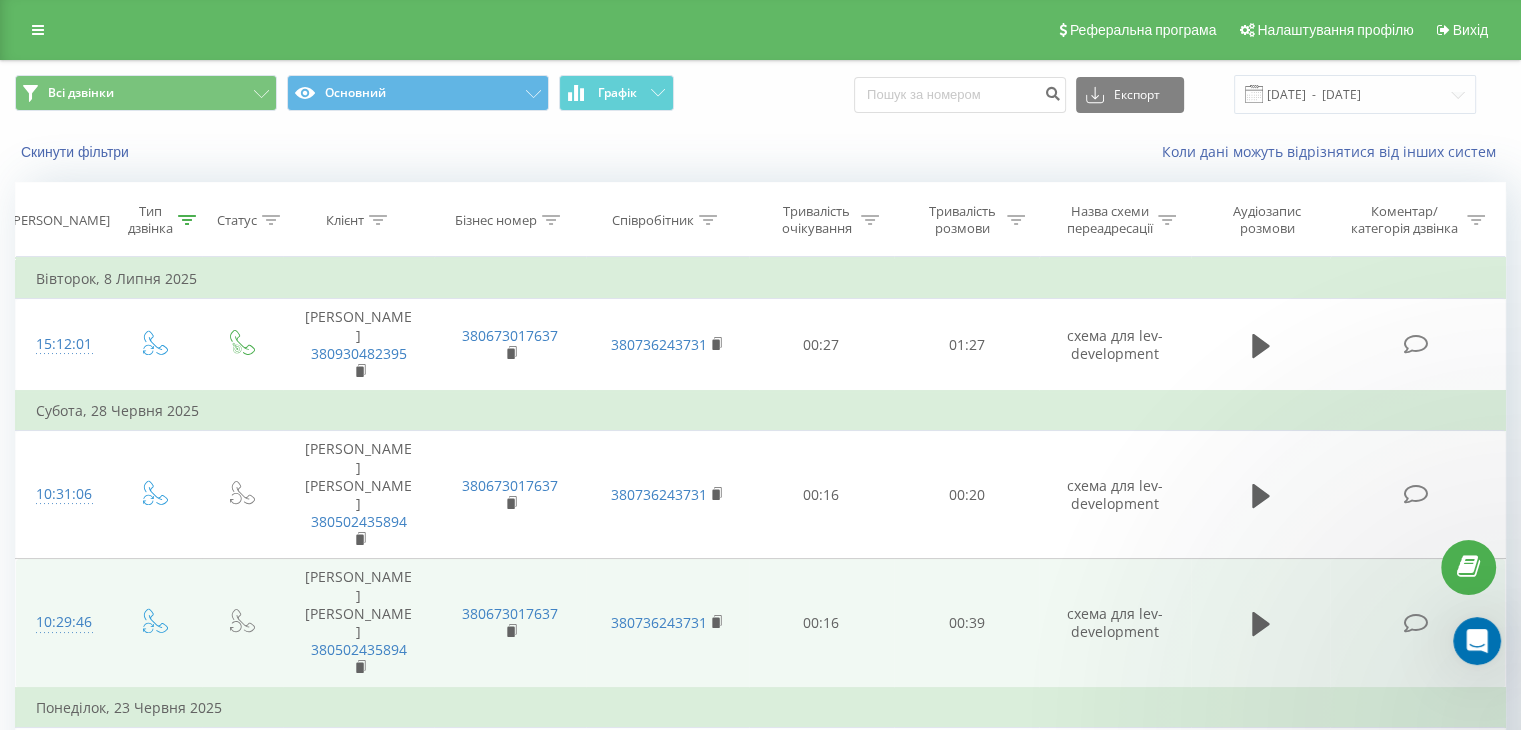 scroll, scrollTop: 0, scrollLeft: 0, axis: both 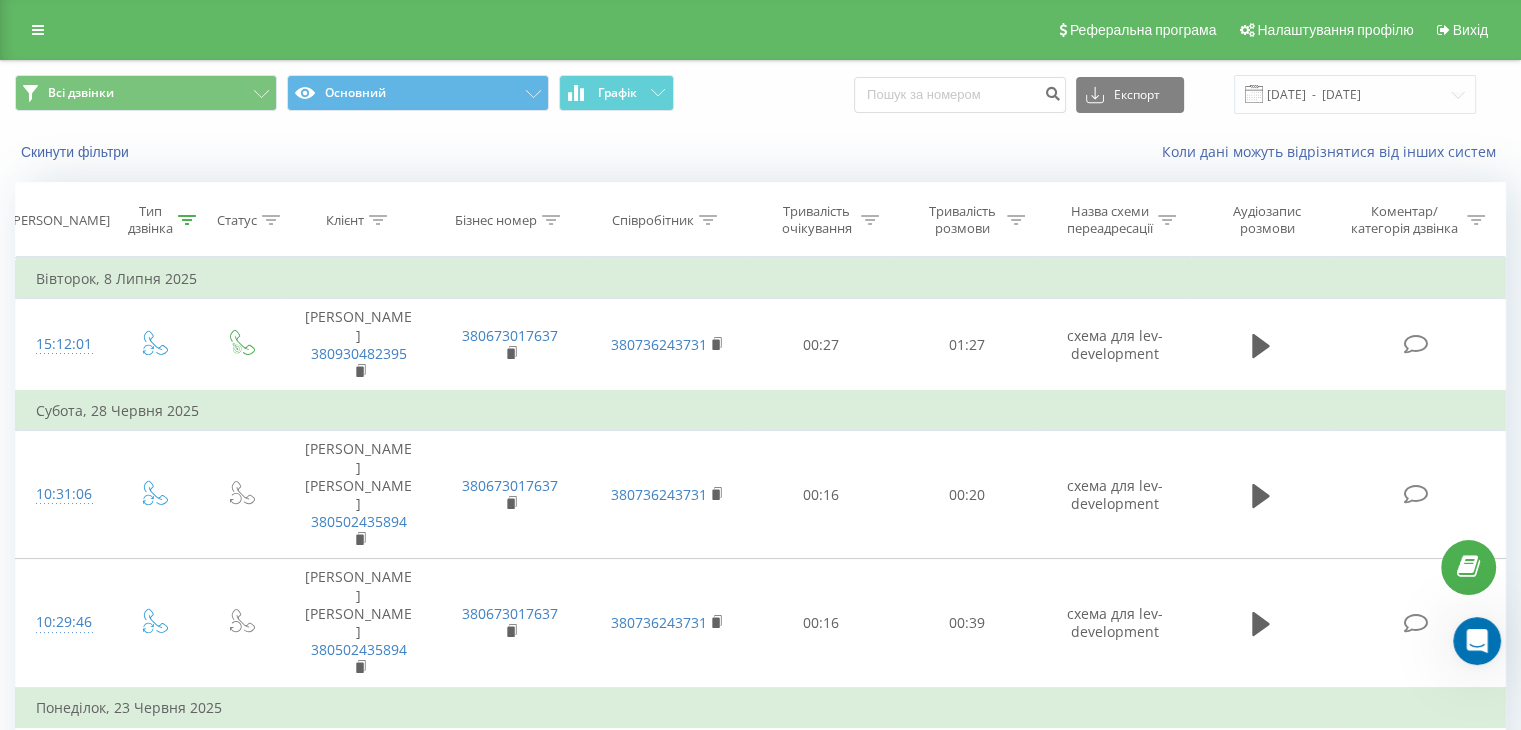 click 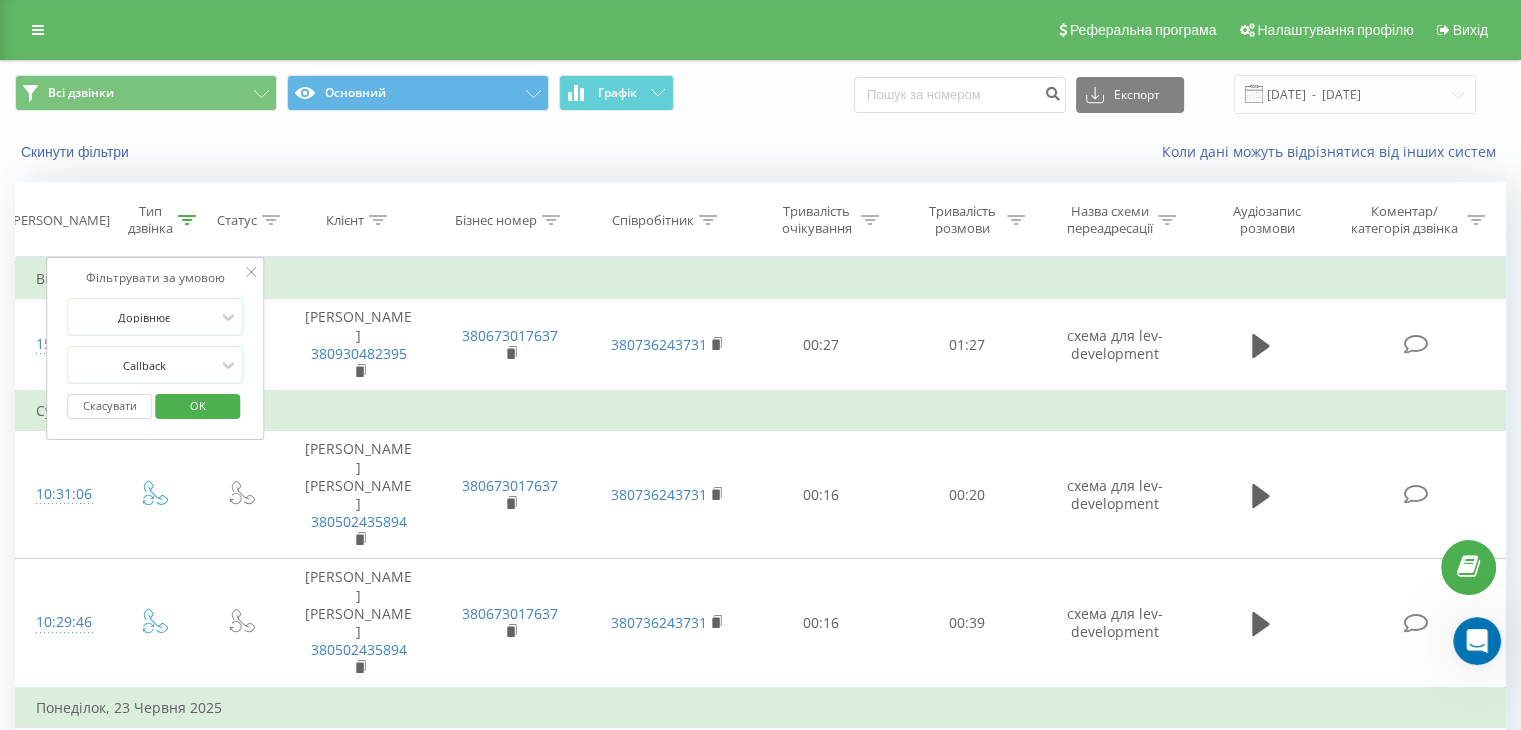 click on "OK" at bounding box center (198, 405) 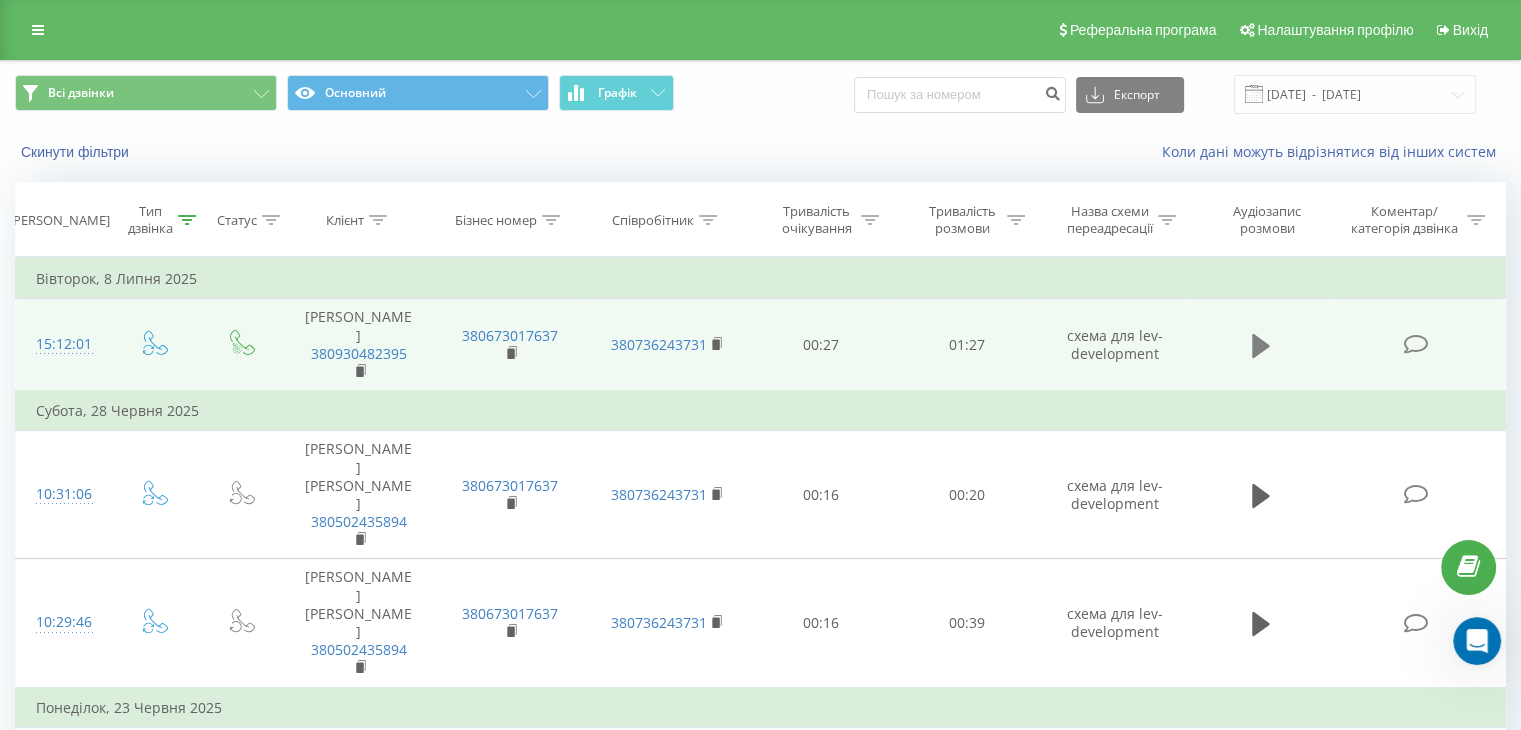 click 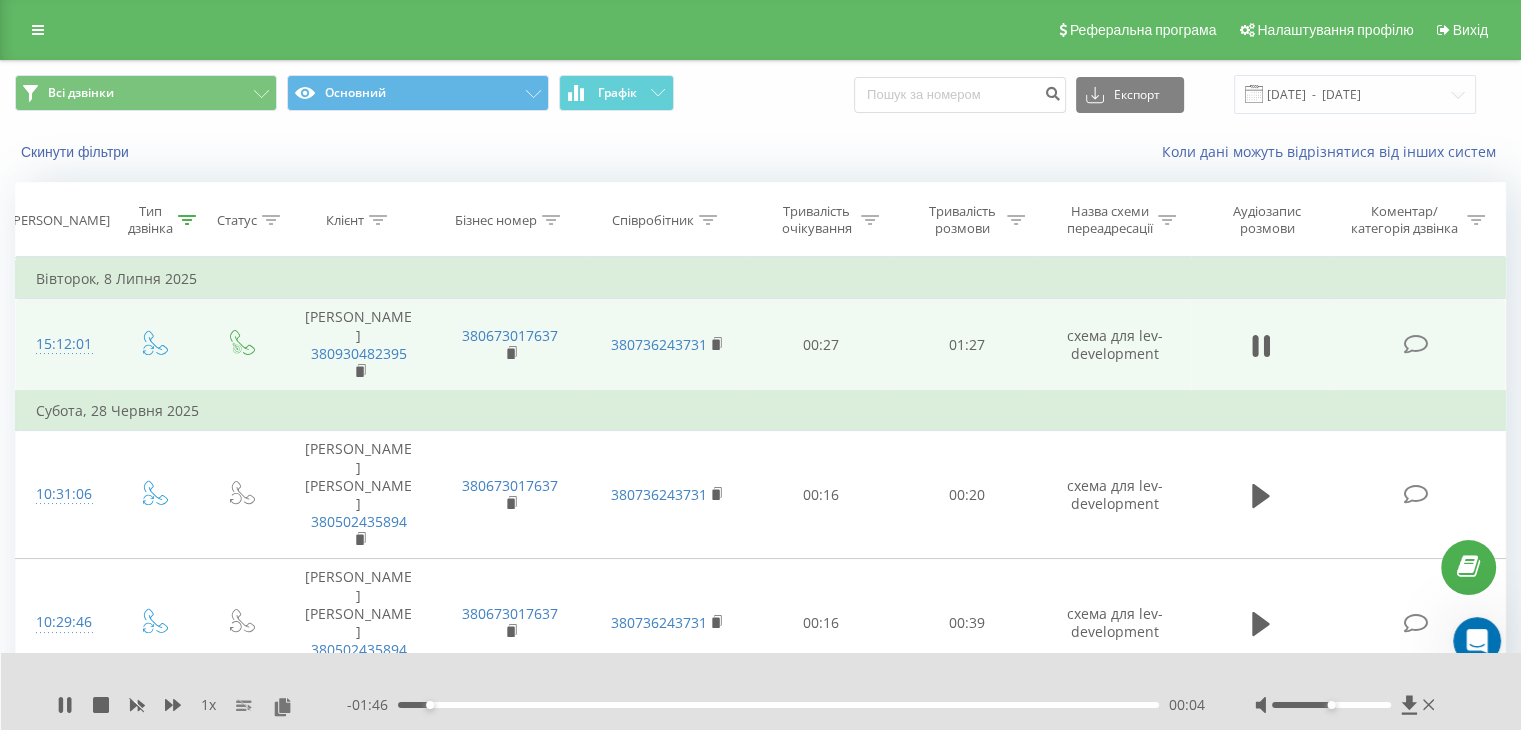click on "00:04" at bounding box center [778, 705] 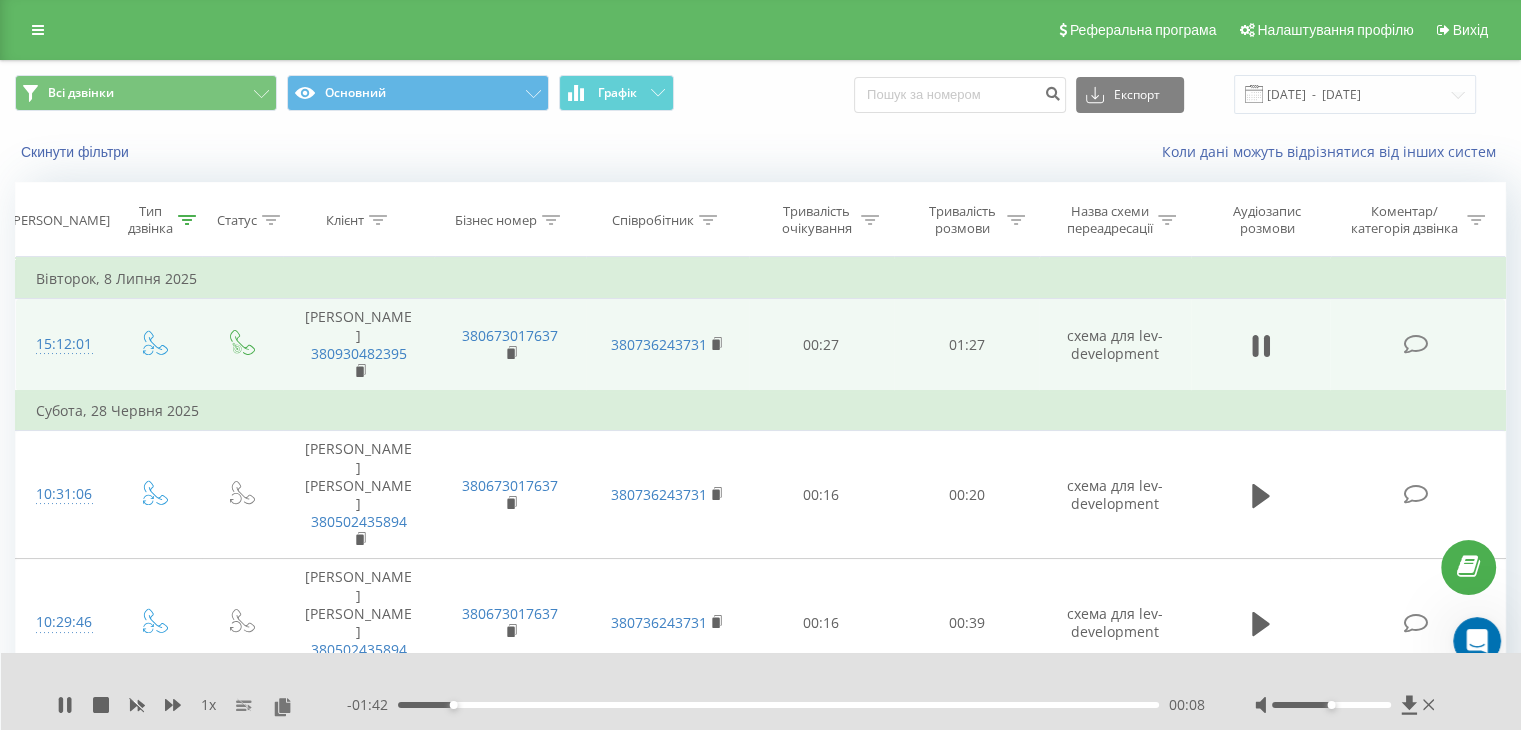 click on "00:08" at bounding box center (778, 705) 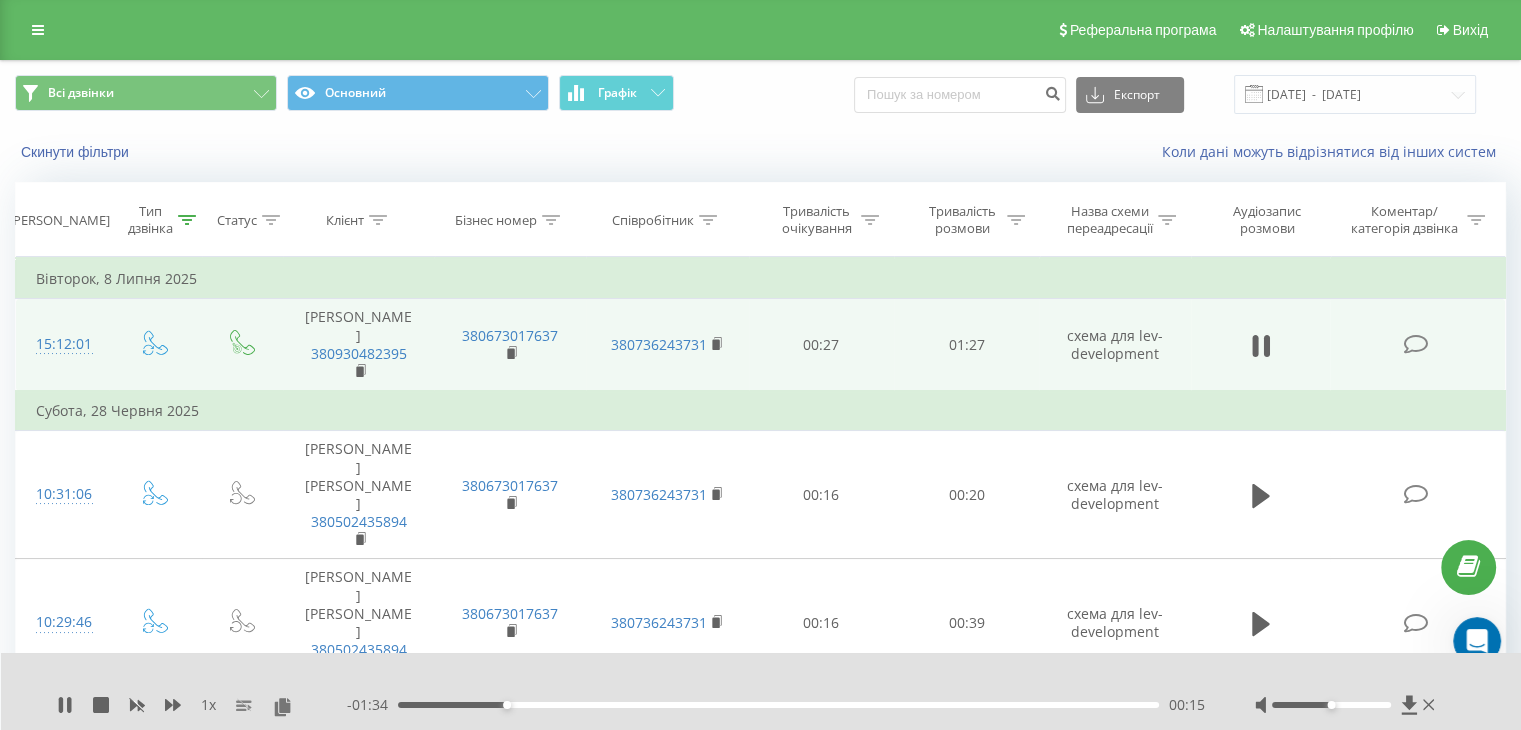 click on "00:15" at bounding box center [778, 705] 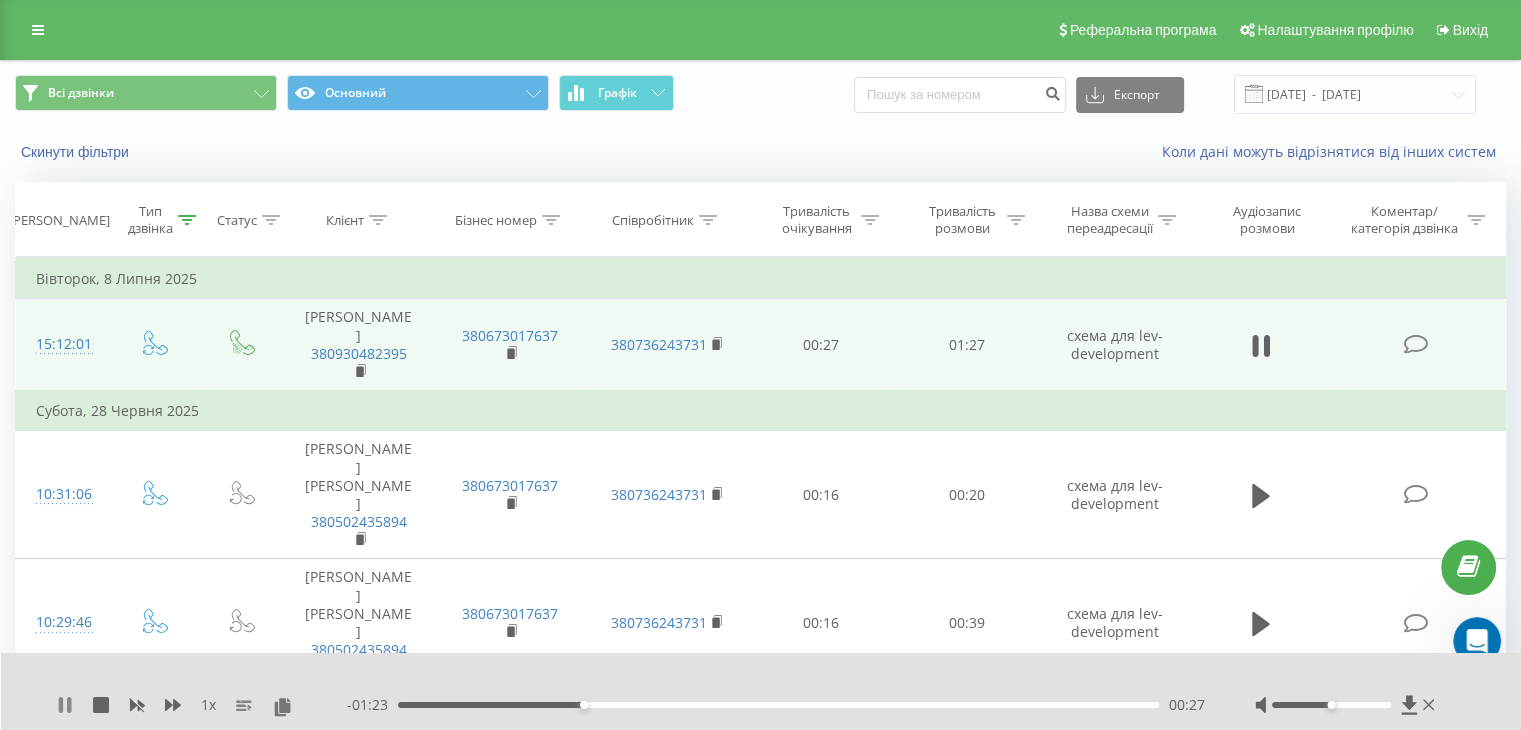 click 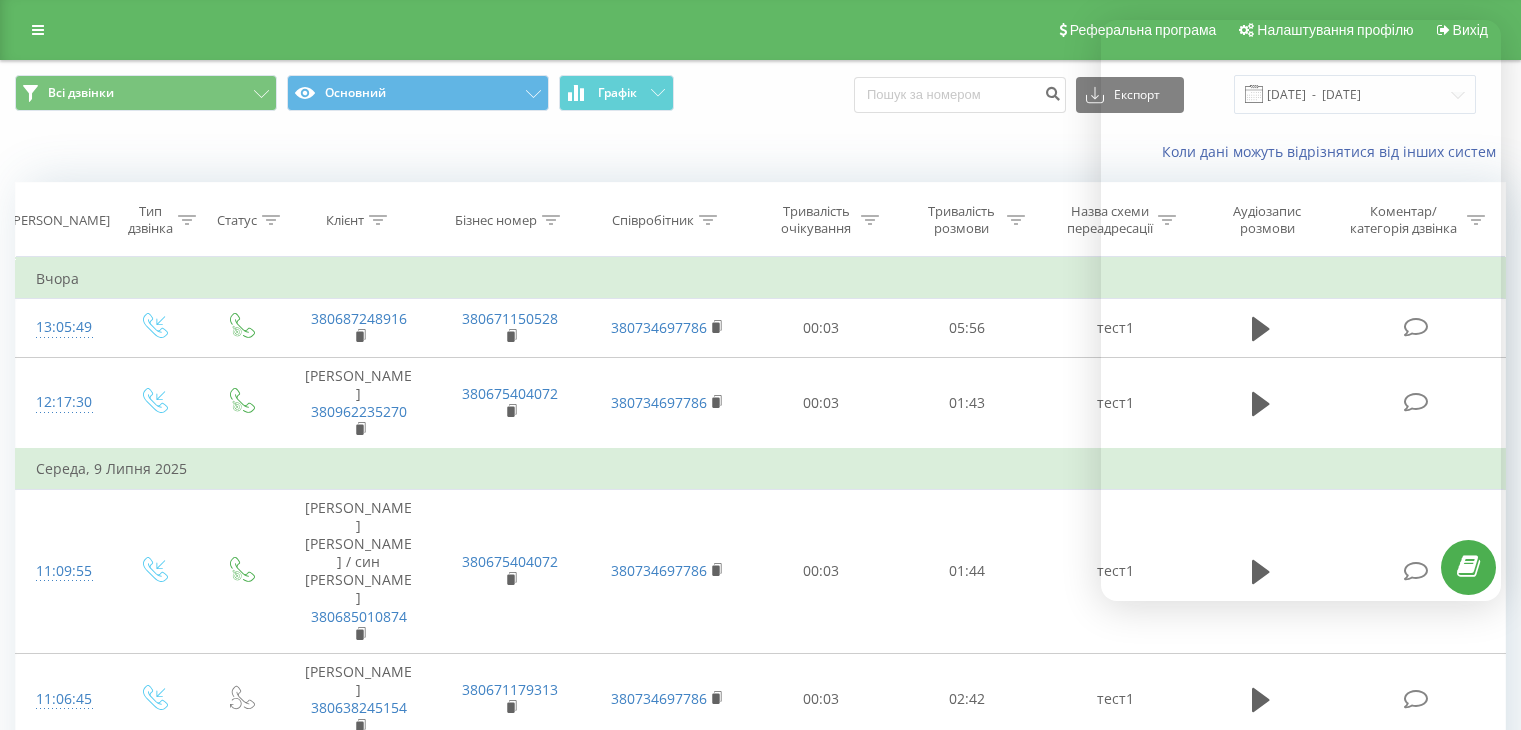 scroll, scrollTop: 0, scrollLeft: 0, axis: both 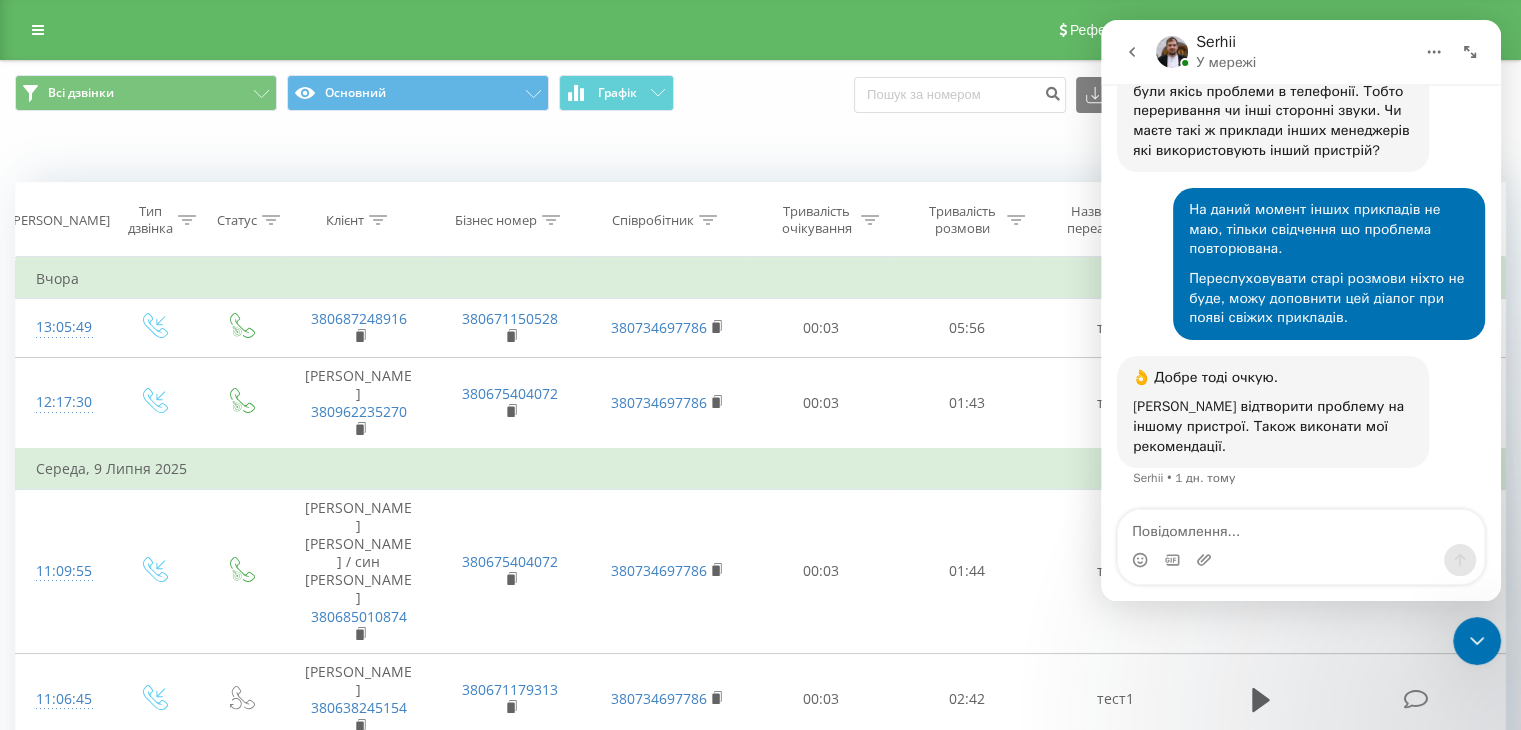 click on "Тип дзвінка" at bounding box center [162, 220] 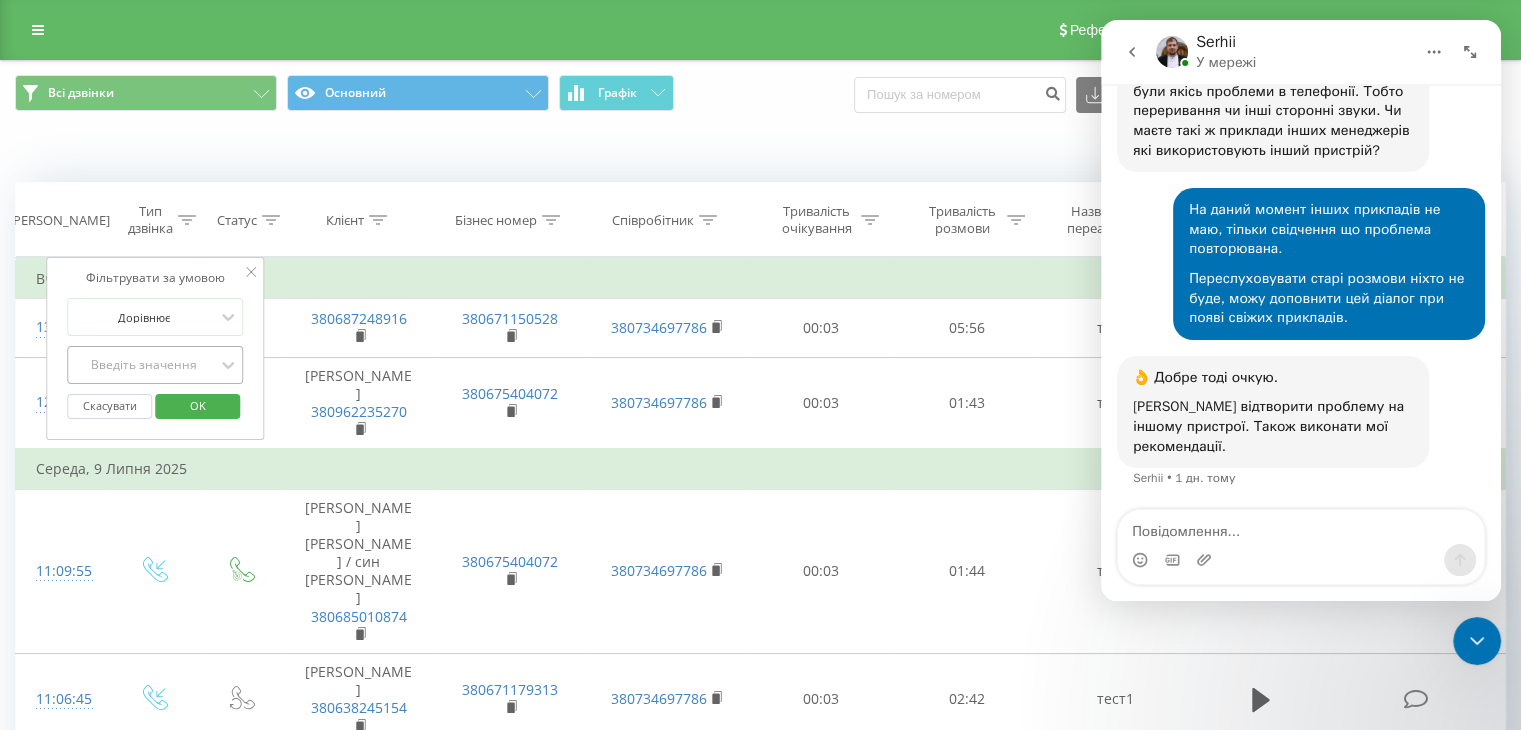 click on "Введіть значення" at bounding box center (144, 365) 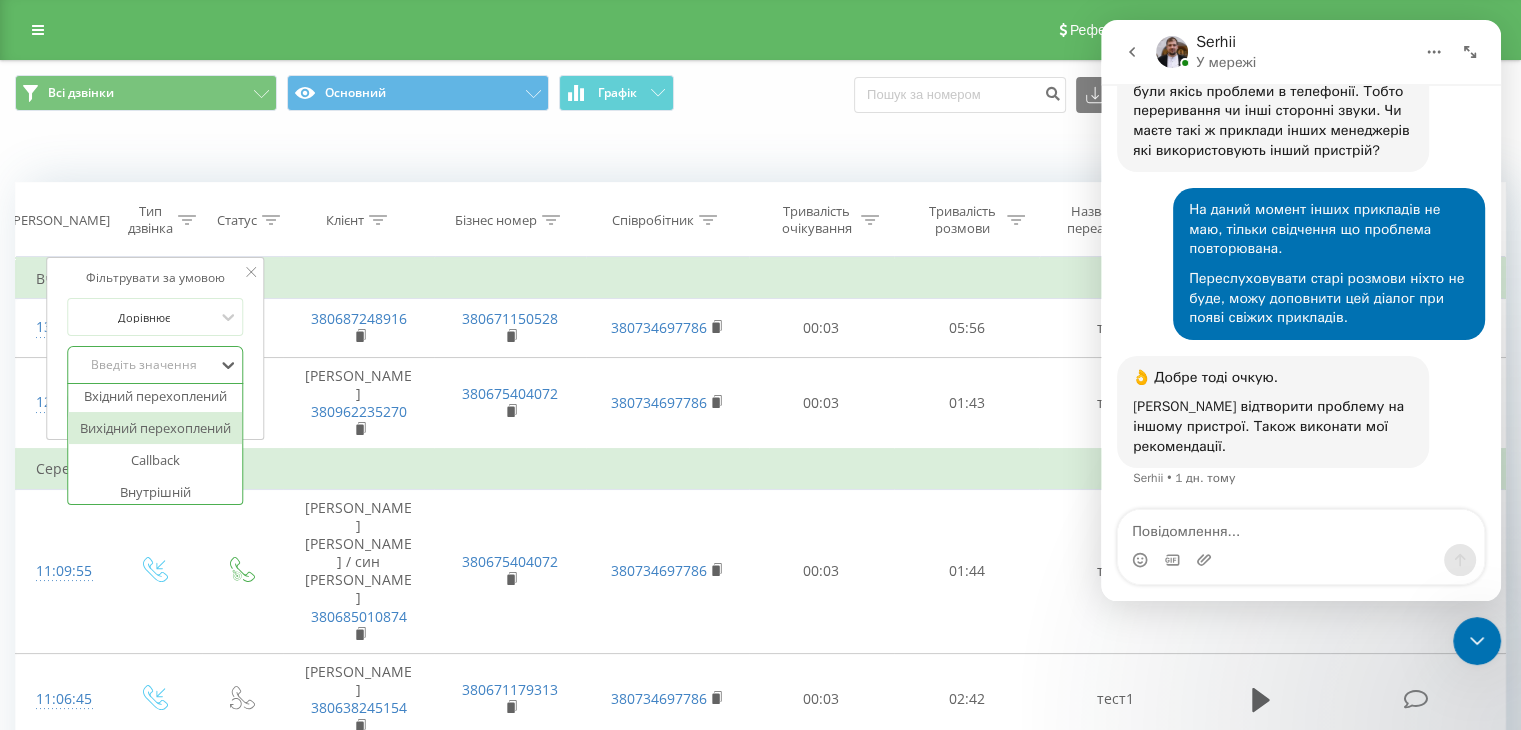 scroll, scrollTop: 100, scrollLeft: 0, axis: vertical 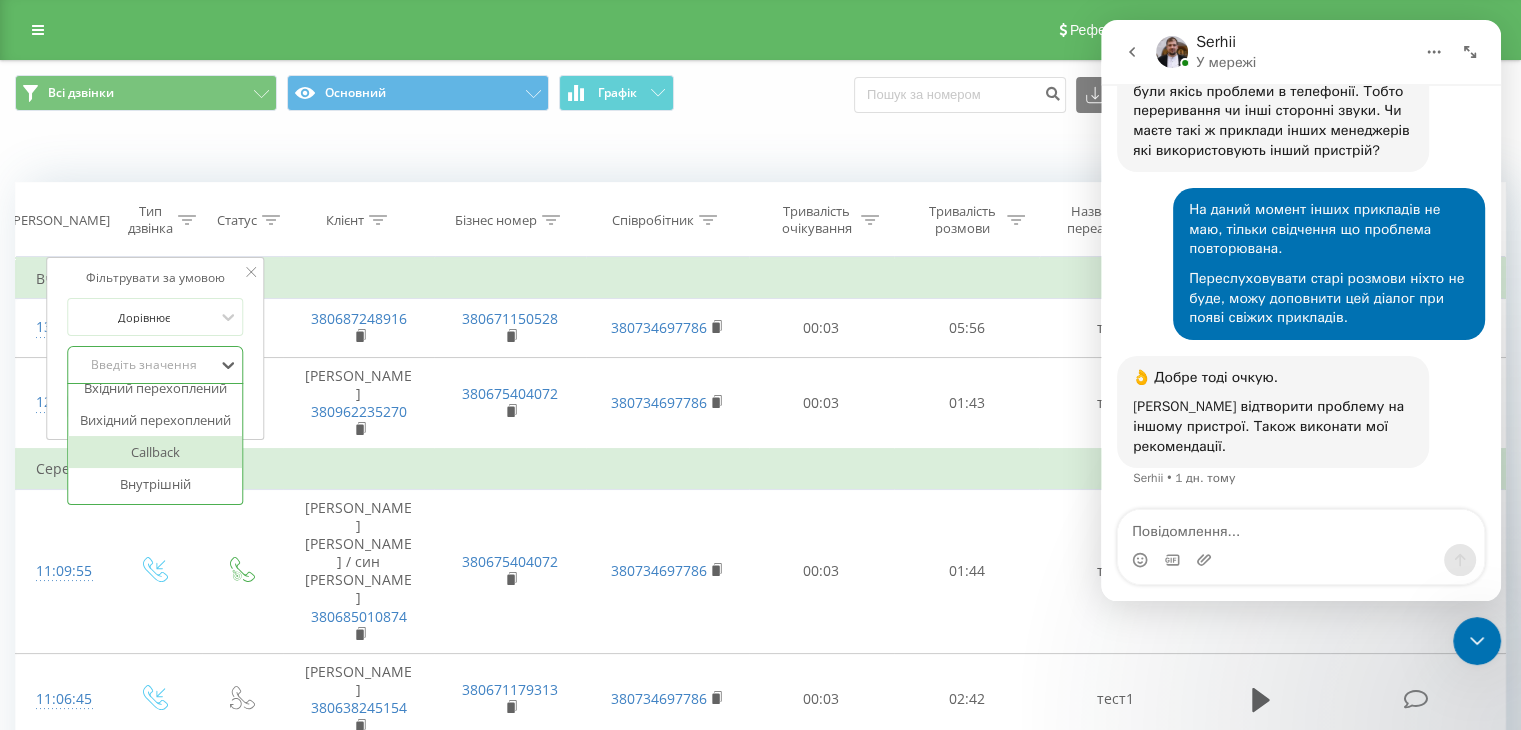 click on "Callback" at bounding box center (155, 452) 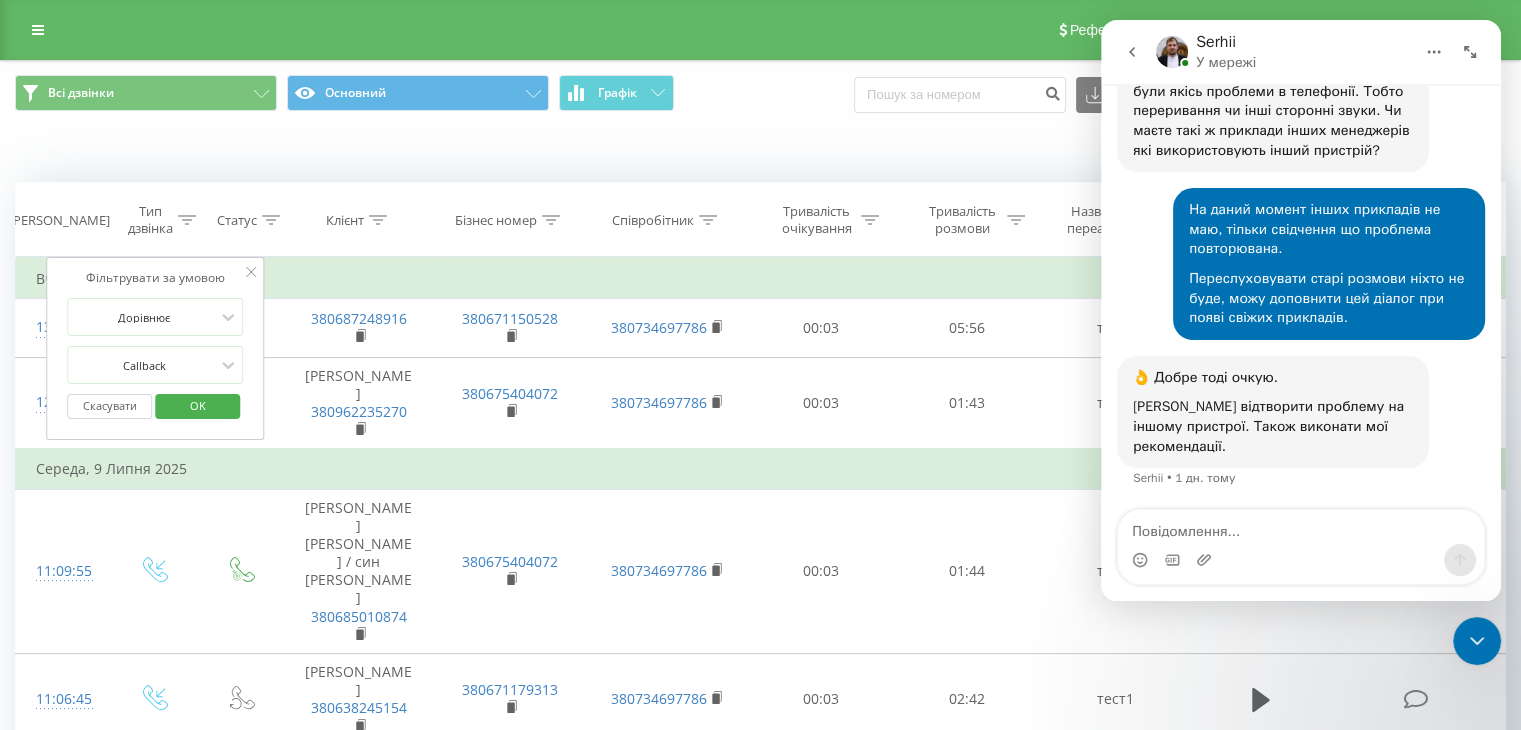 click on "OK" at bounding box center [198, 405] 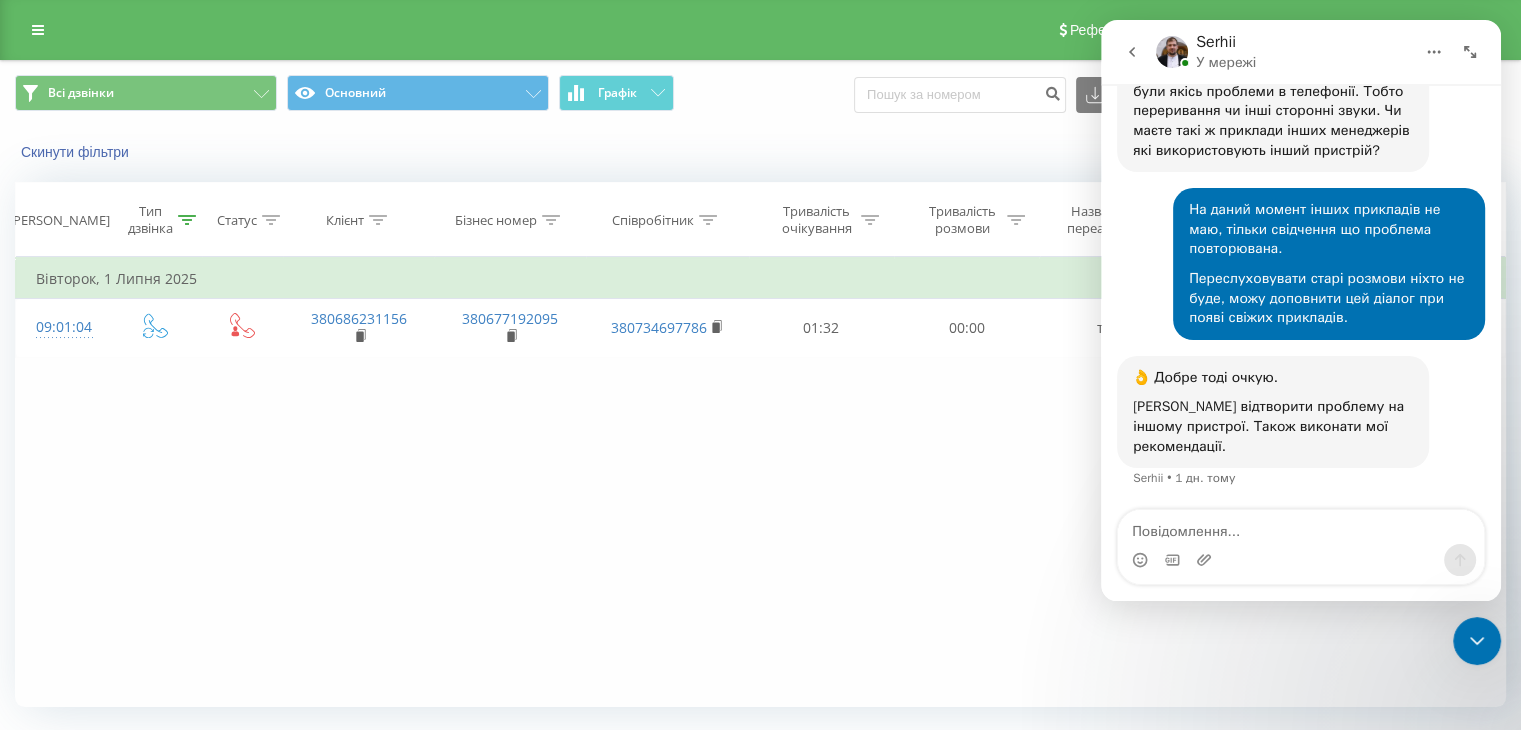 click at bounding box center (1477, 641) 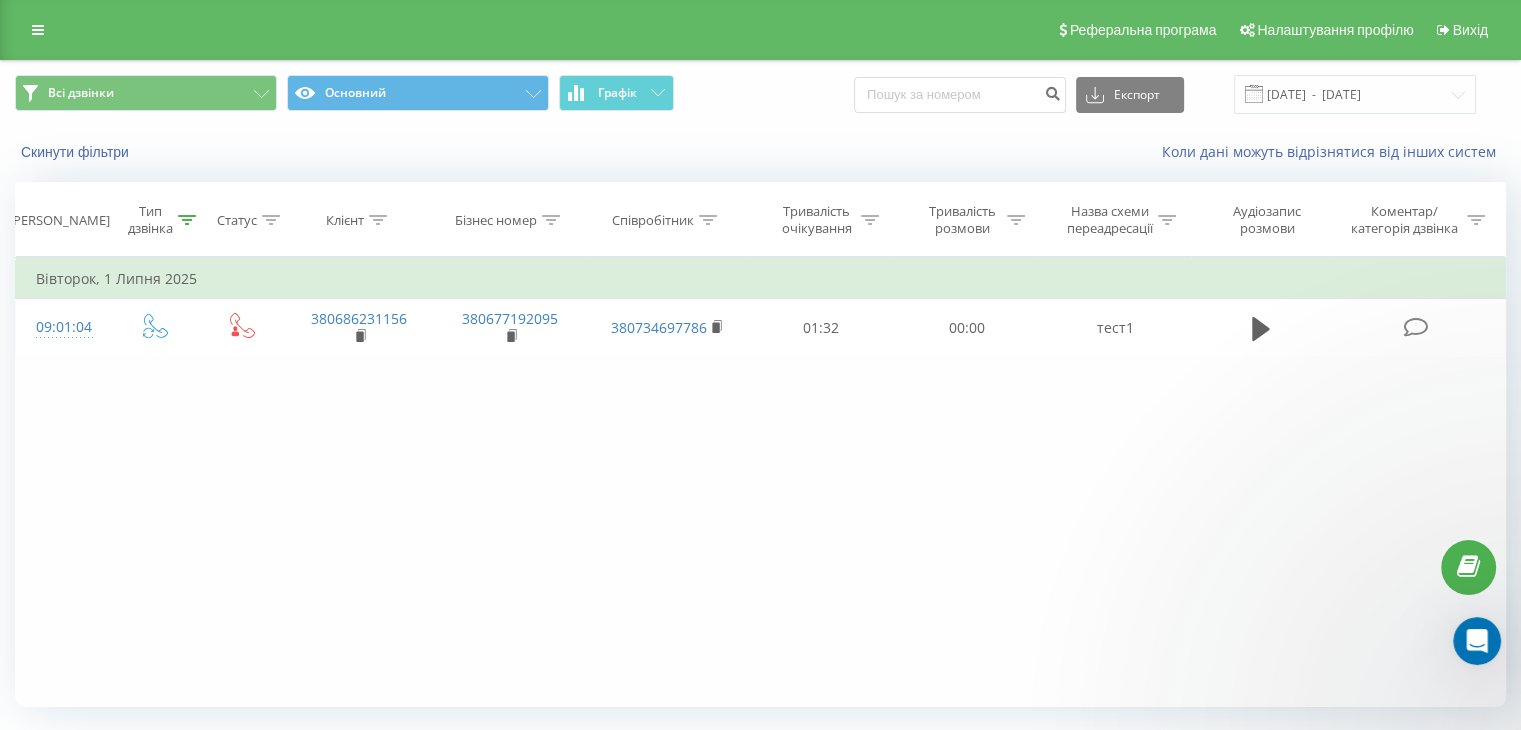 scroll, scrollTop: 0, scrollLeft: 0, axis: both 